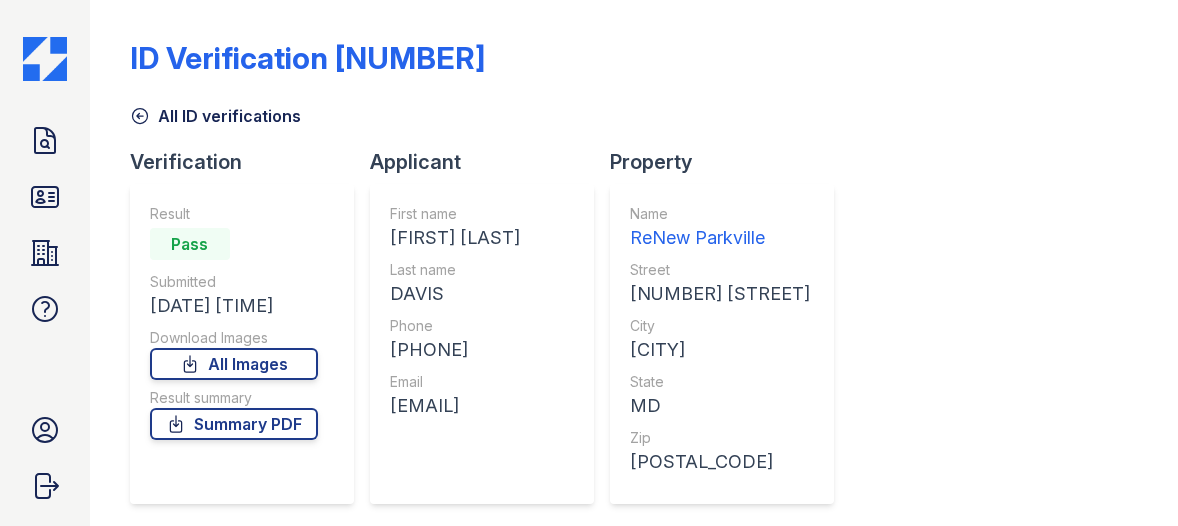 scroll, scrollTop: 0, scrollLeft: 0, axis: both 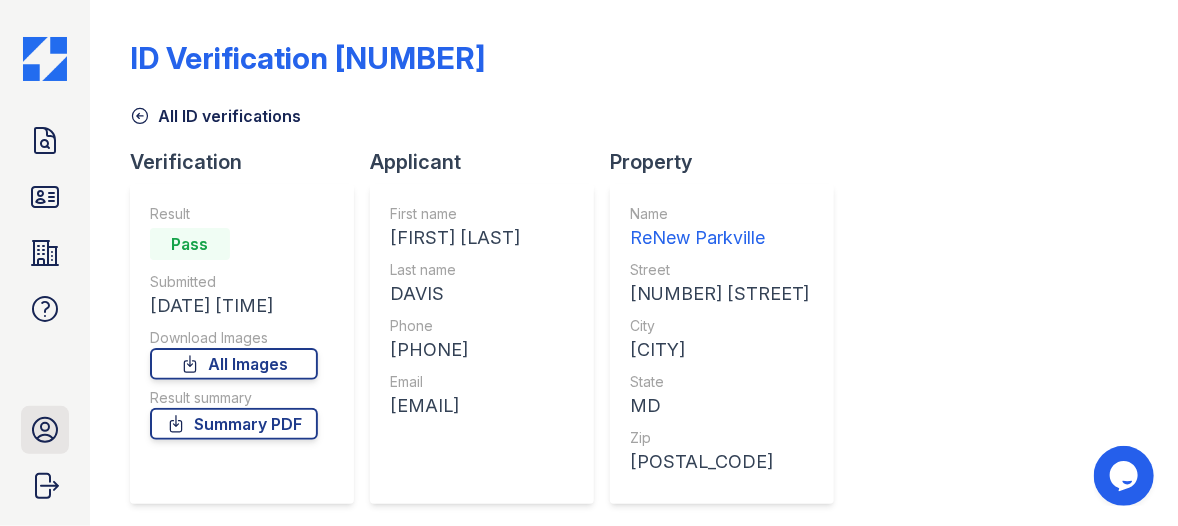drag, startPoint x: 264, startPoint y: 424, endPoint x: 21, endPoint y: 442, distance: 243.66576 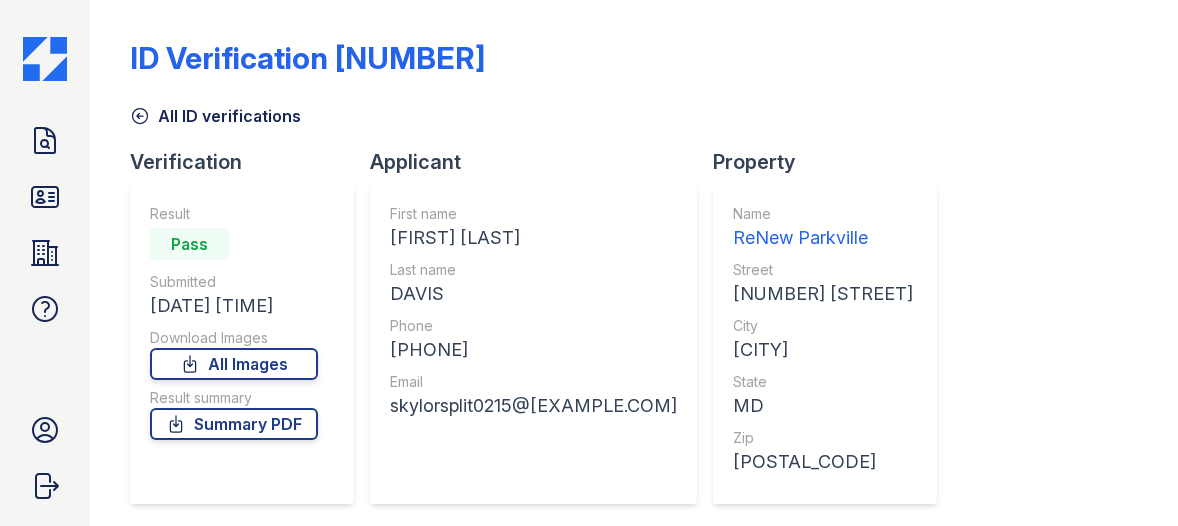 scroll, scrollTop: 0, scrollLeft: 0, axis: both 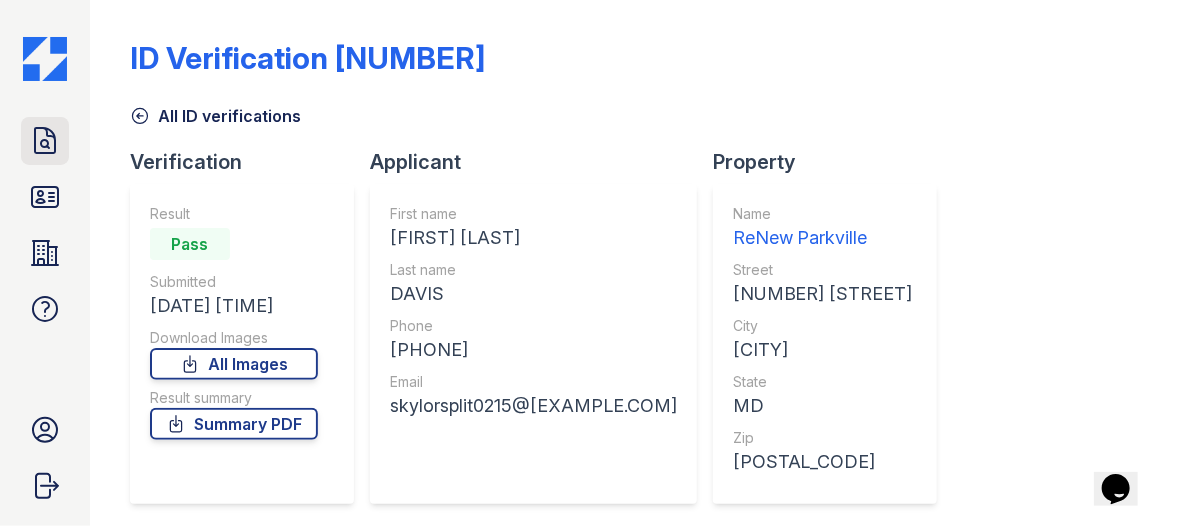 click 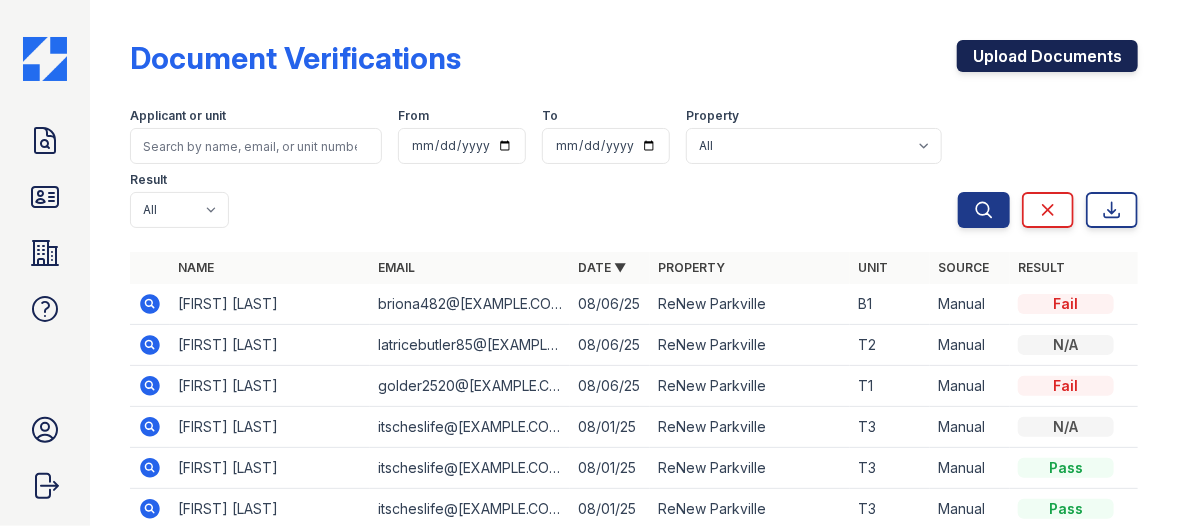 click on "Upload Documents" at bounding box center (1047, 56) 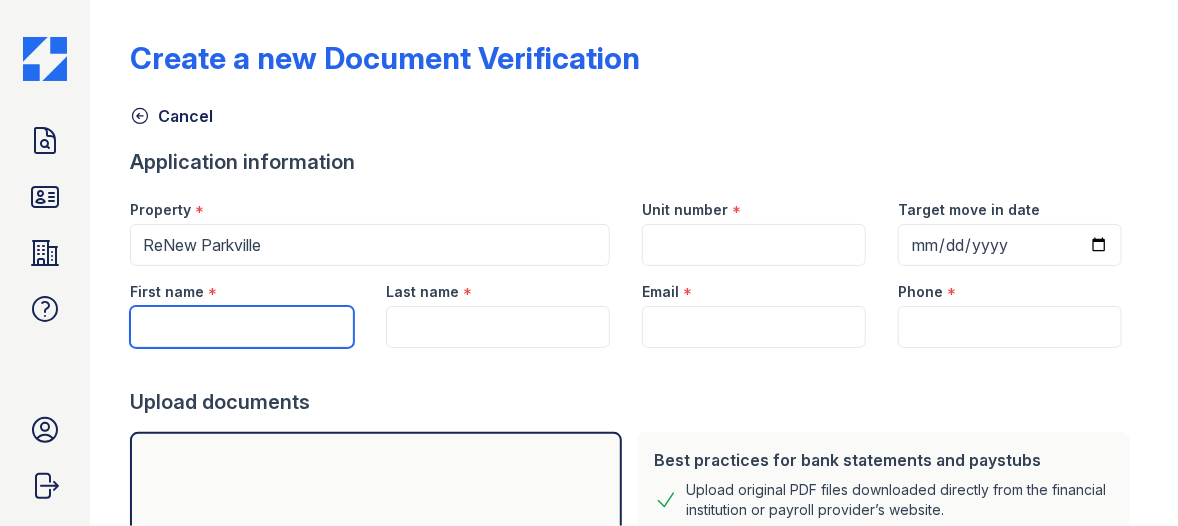 drag, startPoint x: 175, startPoint y: 331, endPoint x: 158, endPoint y: 312, distance: 25.495098 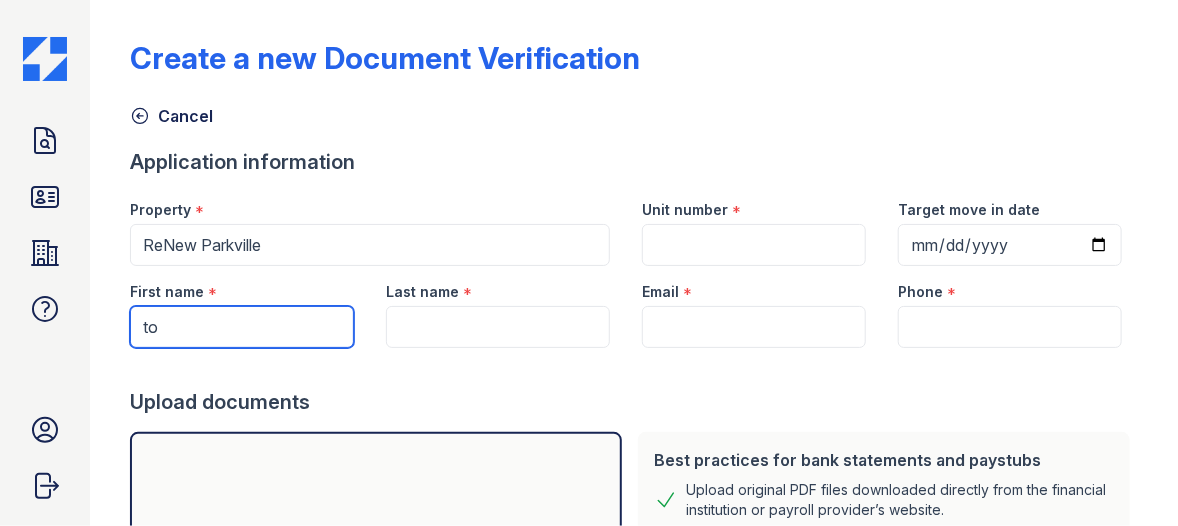 type on "t" 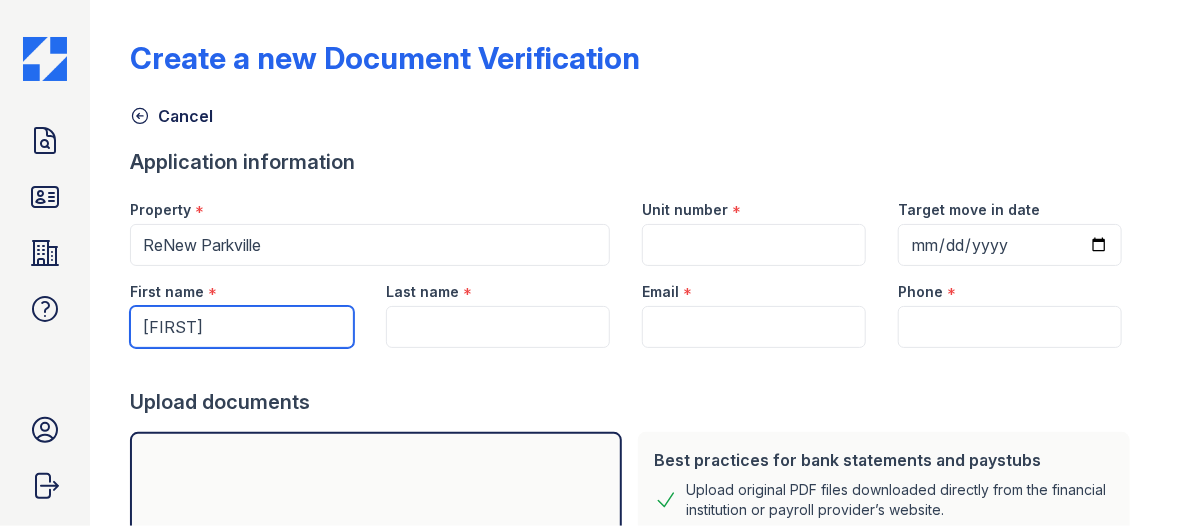 type on "[FIRST]" 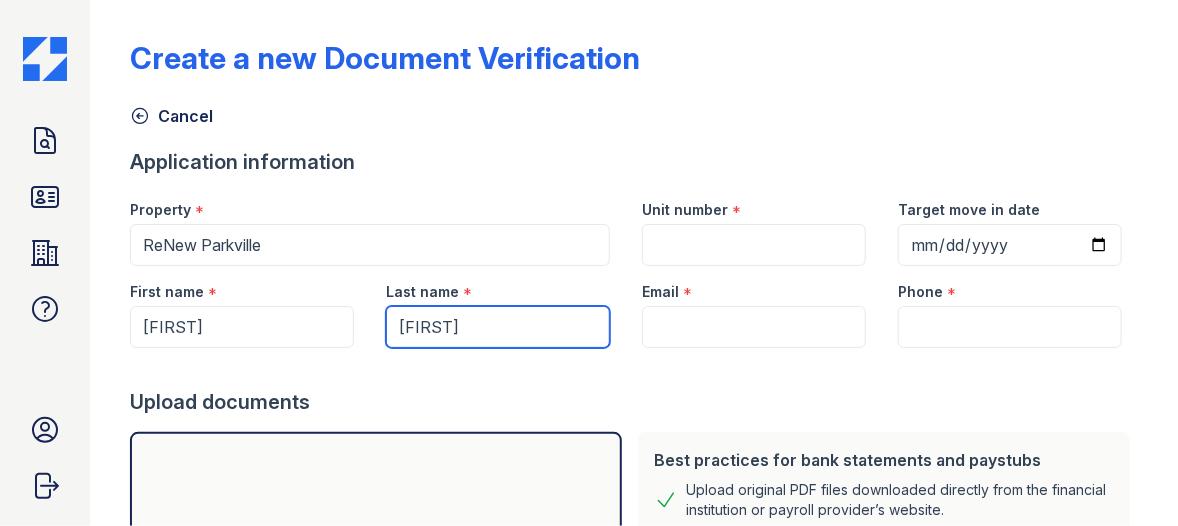 type on "[LAST]" 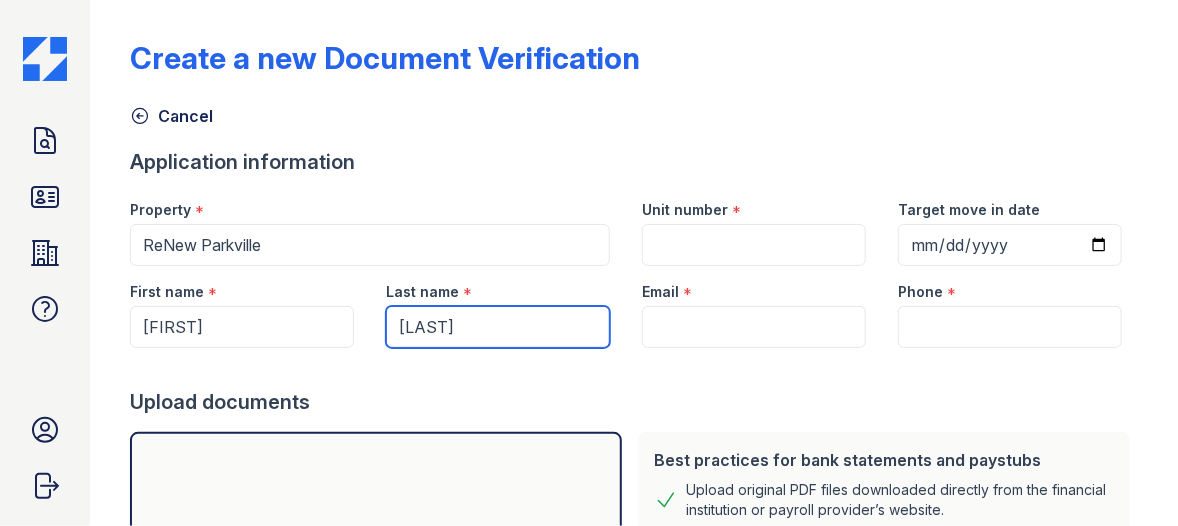 type on "[EMAIL]" 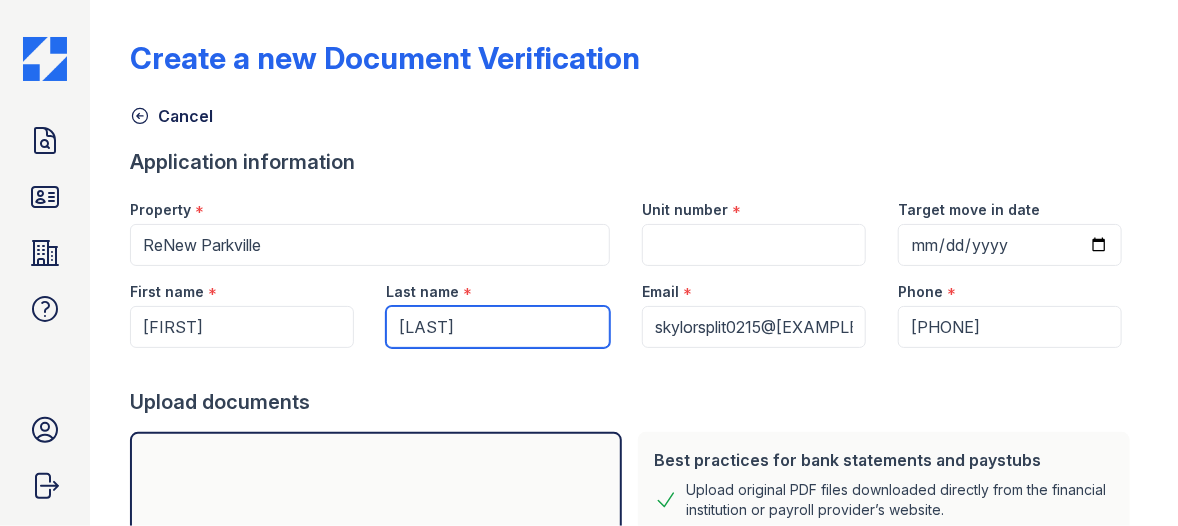type on "[LAST]" 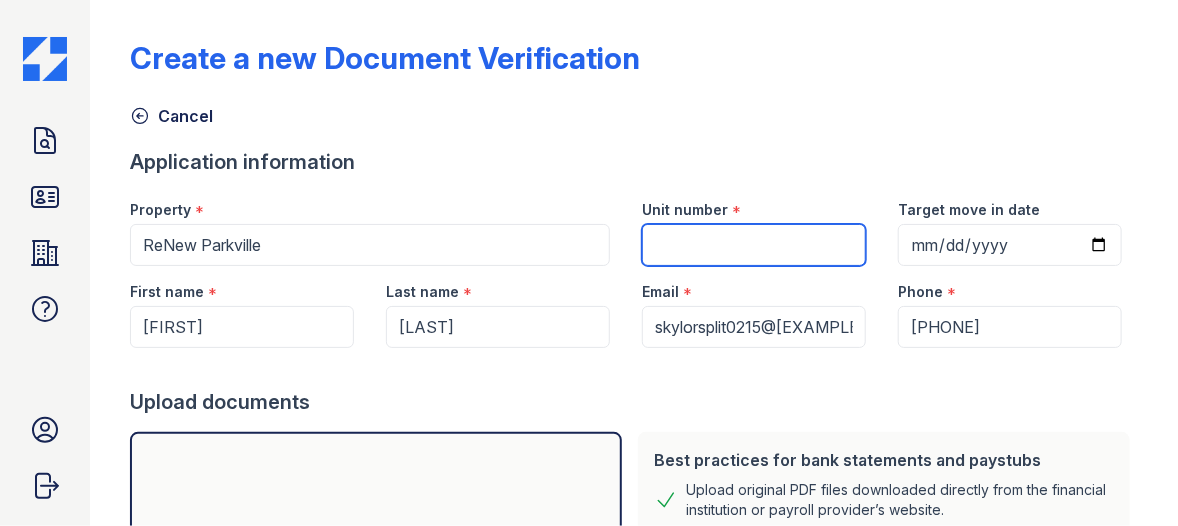 click on "Unit number" at bounding box center [754, 245] 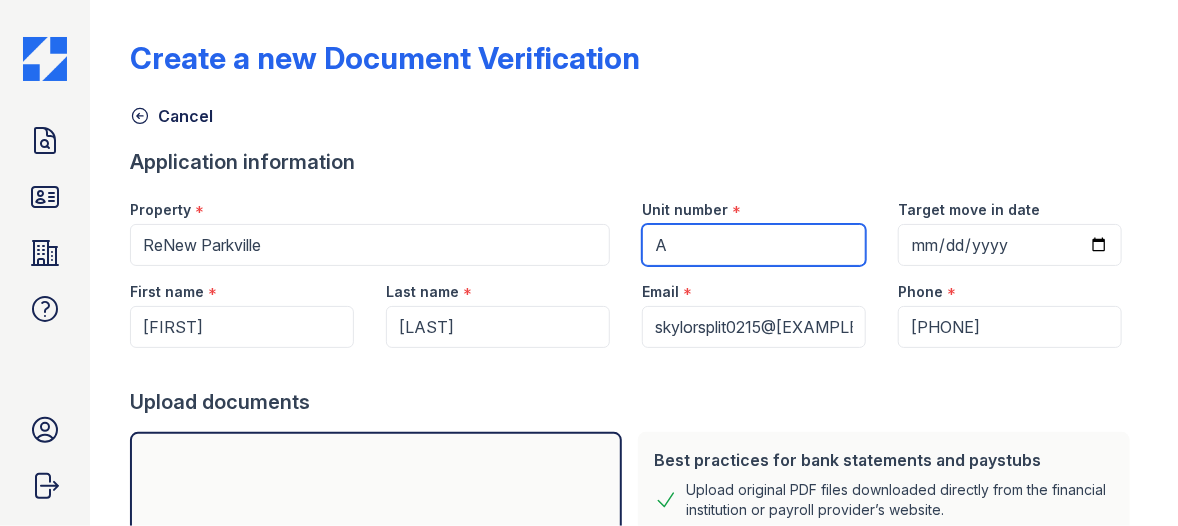 type on "A" 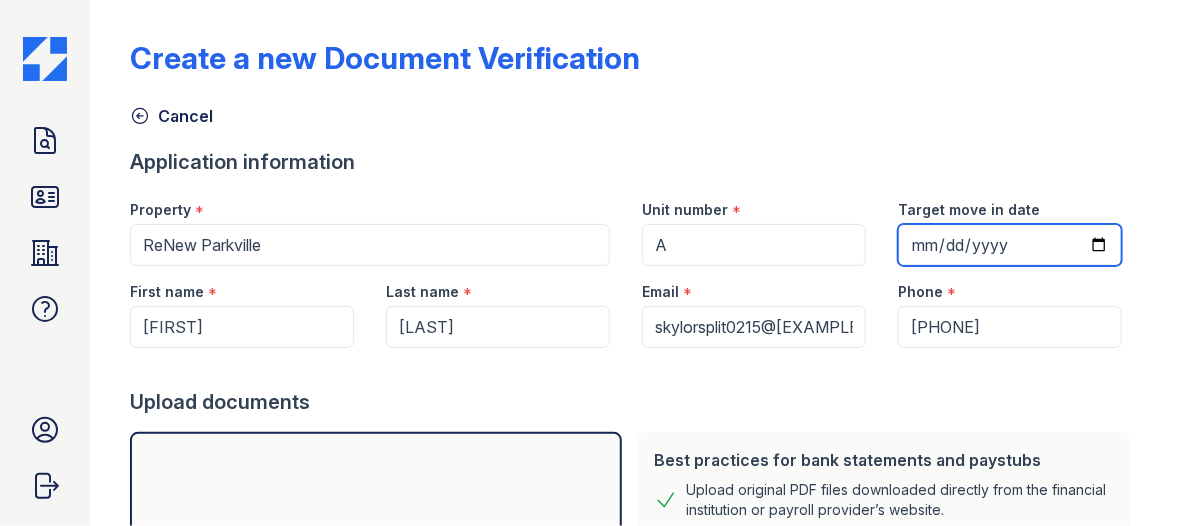 drag, startPoint x: 908, startPoint y: 242, endPoint x: 920, endPoint y: 229, distance: 17.691807 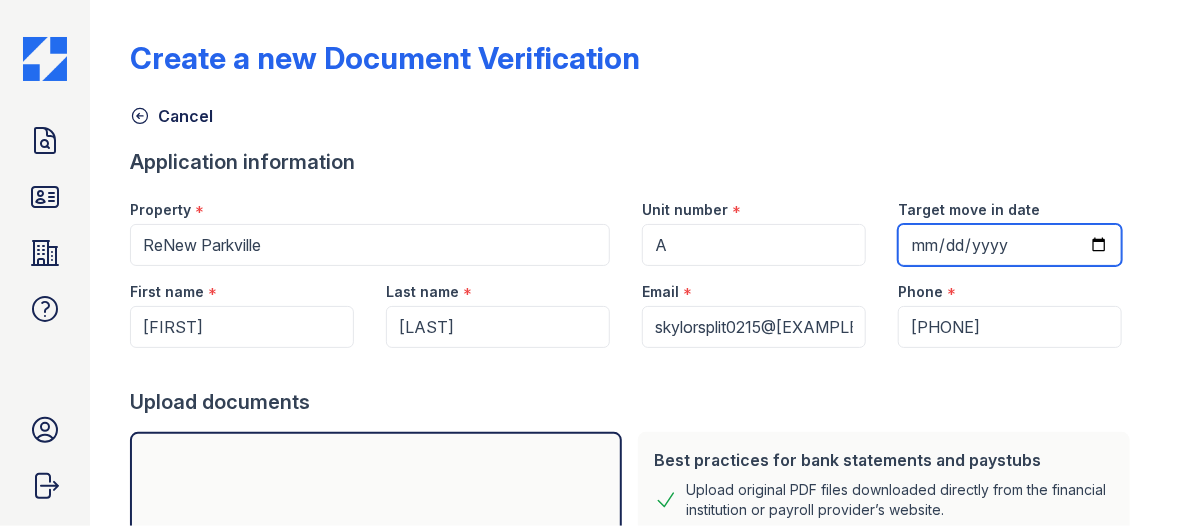 type on "[DATE]" 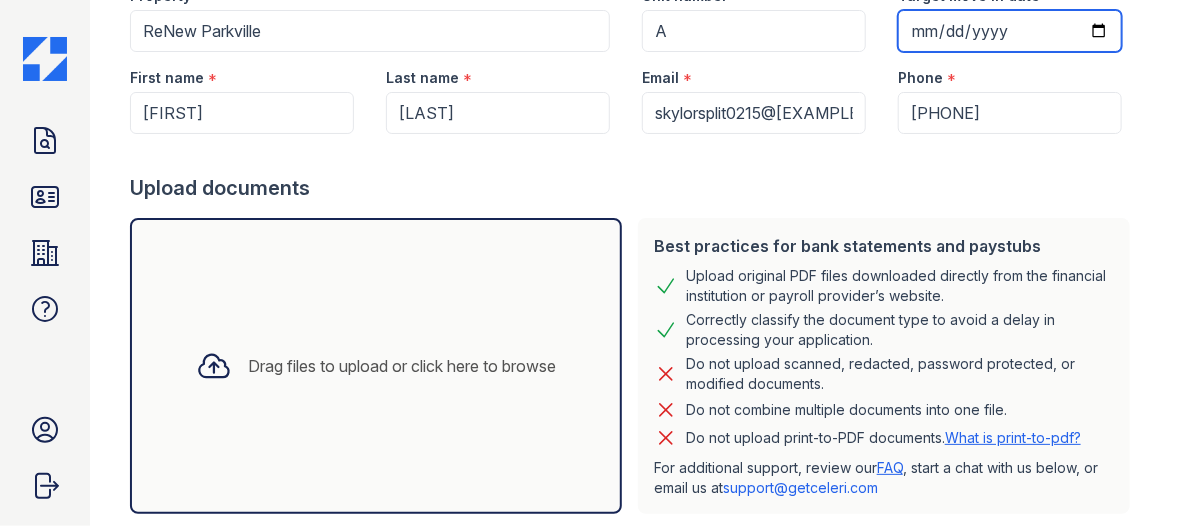 scroll, scrollTop: 300, scrollLeft: 0, axis: vertical 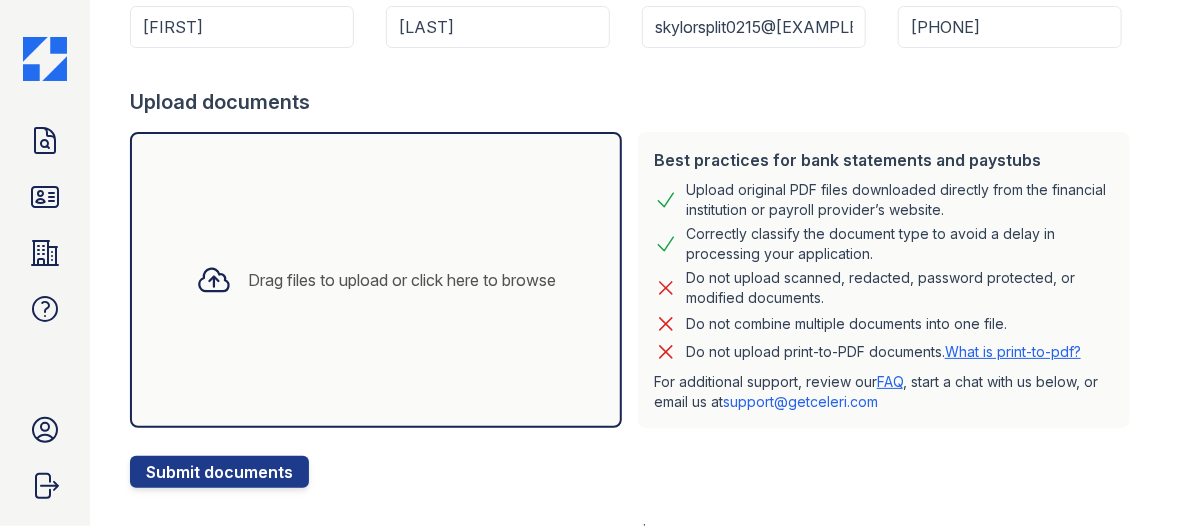 click 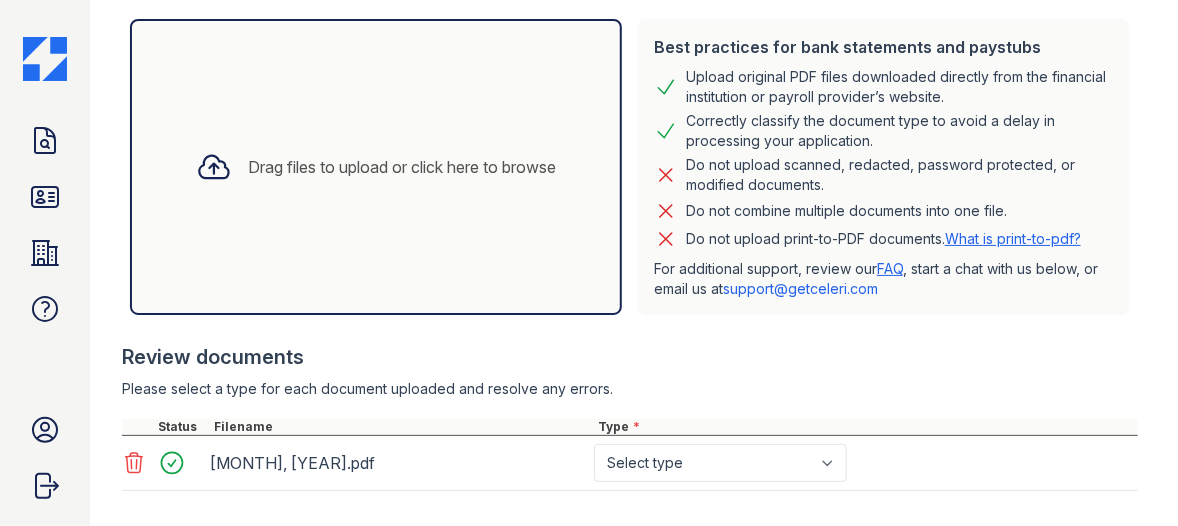 scroll, scrollTop: 500, scrollLeft: 0, axis: vertical 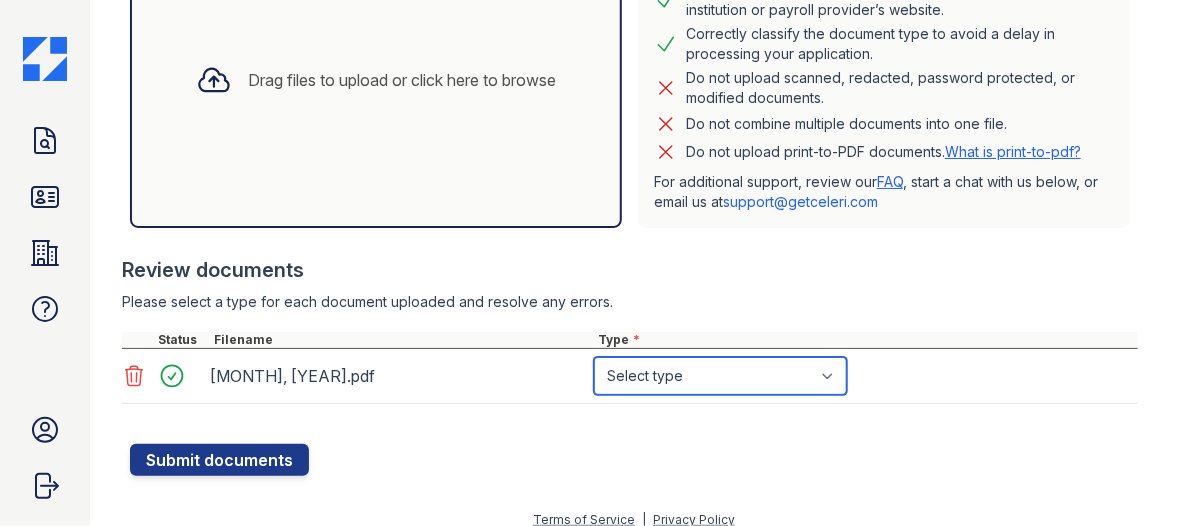 click on "Select type
Paystub
Bank Statement
Offer Letter
Tax Documents
Benefit Award Letter
Investment Account Statement
Other" at bounding box center [720, 376] 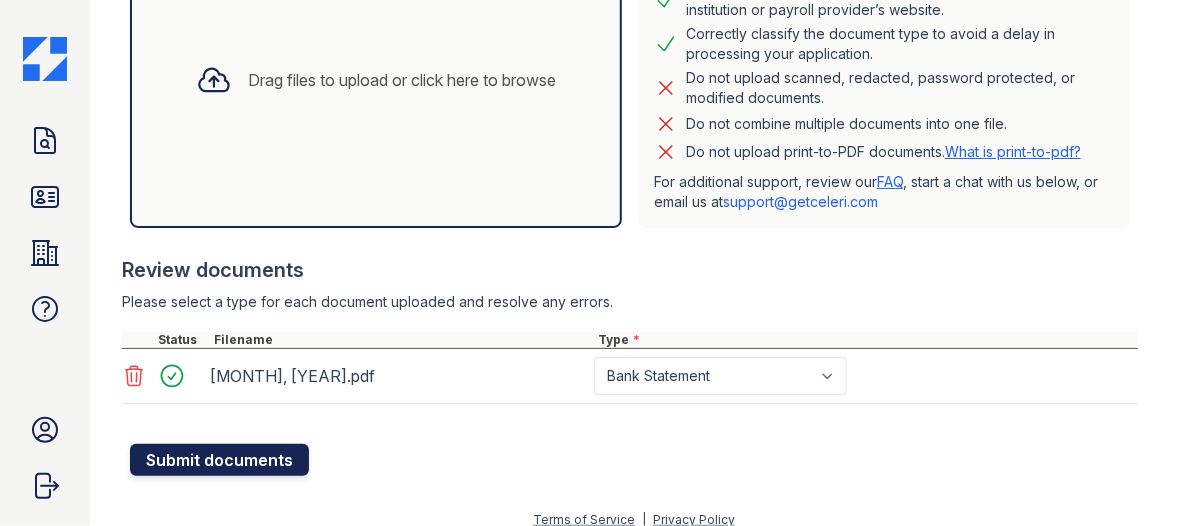 click on "Submit documents" at bounding box center [219, 460] 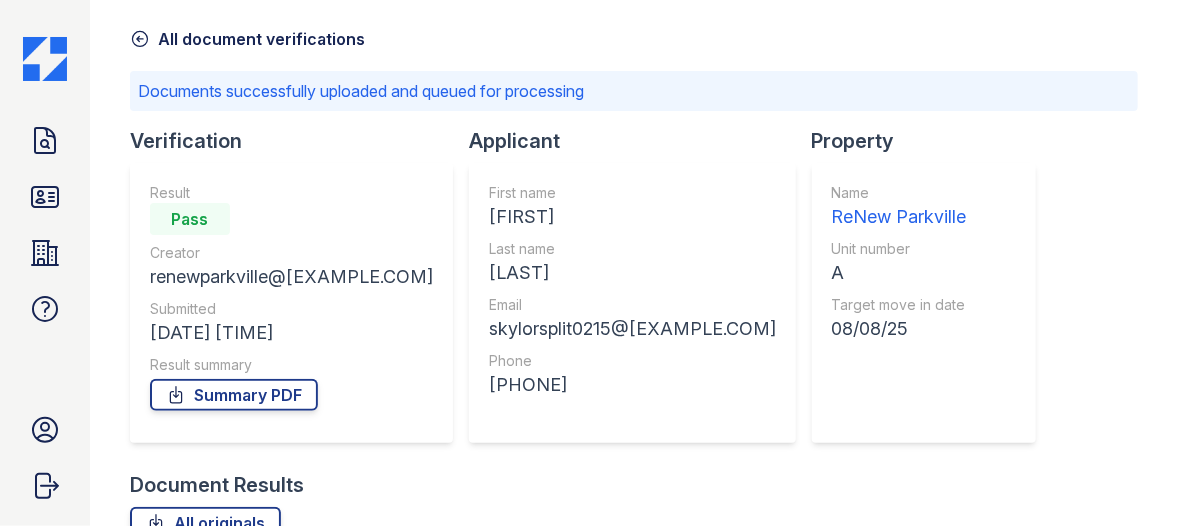 scroll, scrollTop: 274, scrollLeft: 0, axis: vertical 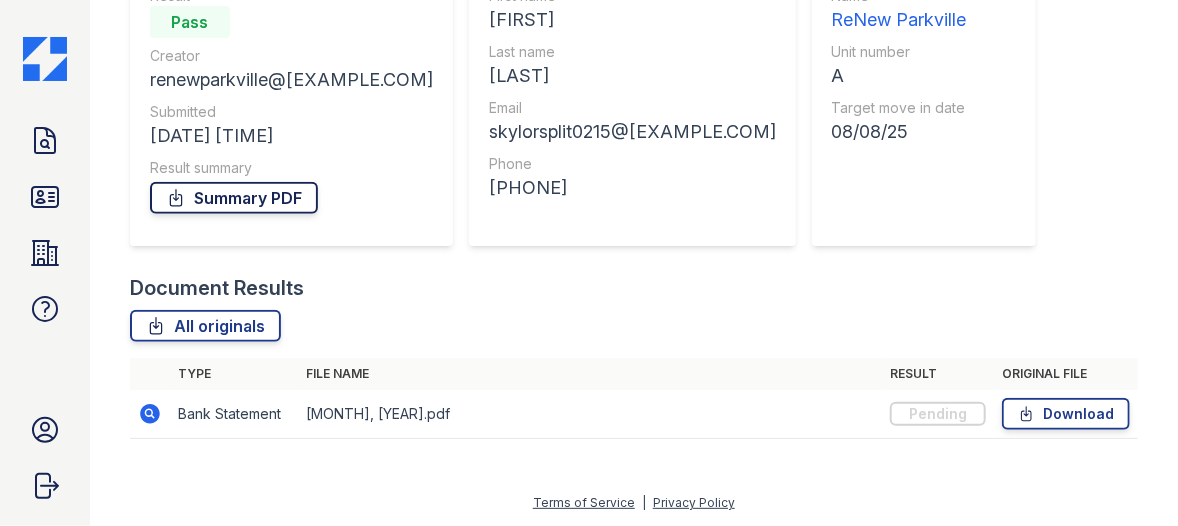 click on "Summary PDF" at bounding box center [234, 198] 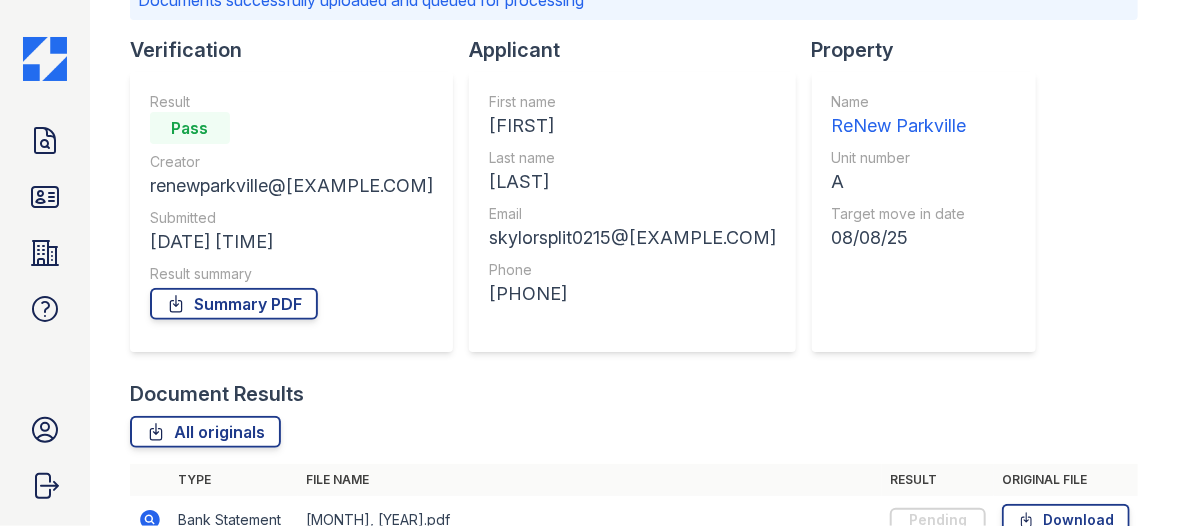 scroll, scrollTop: 0, scrollLeft: 0, axis: both 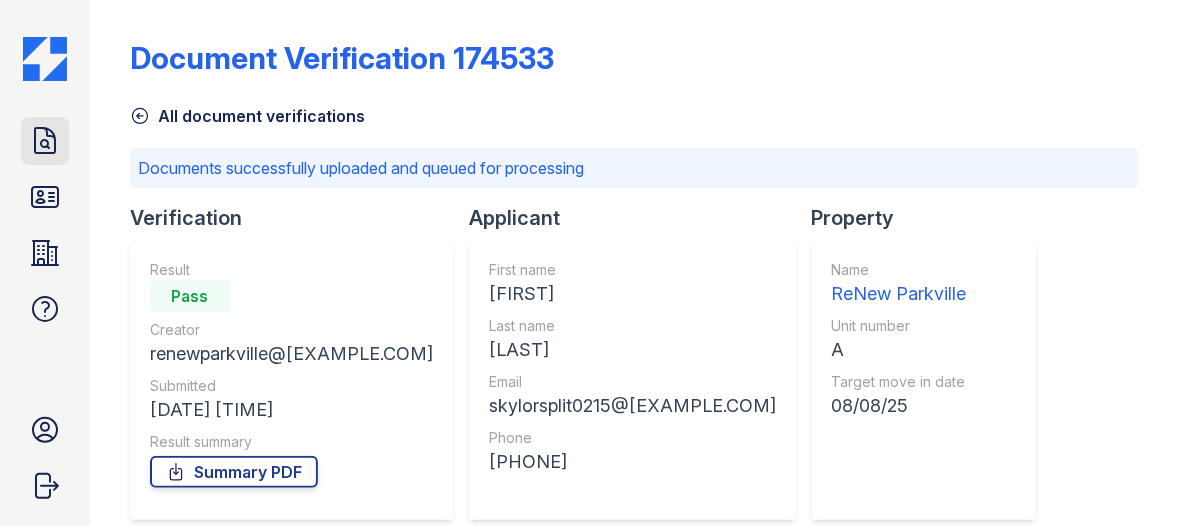 click 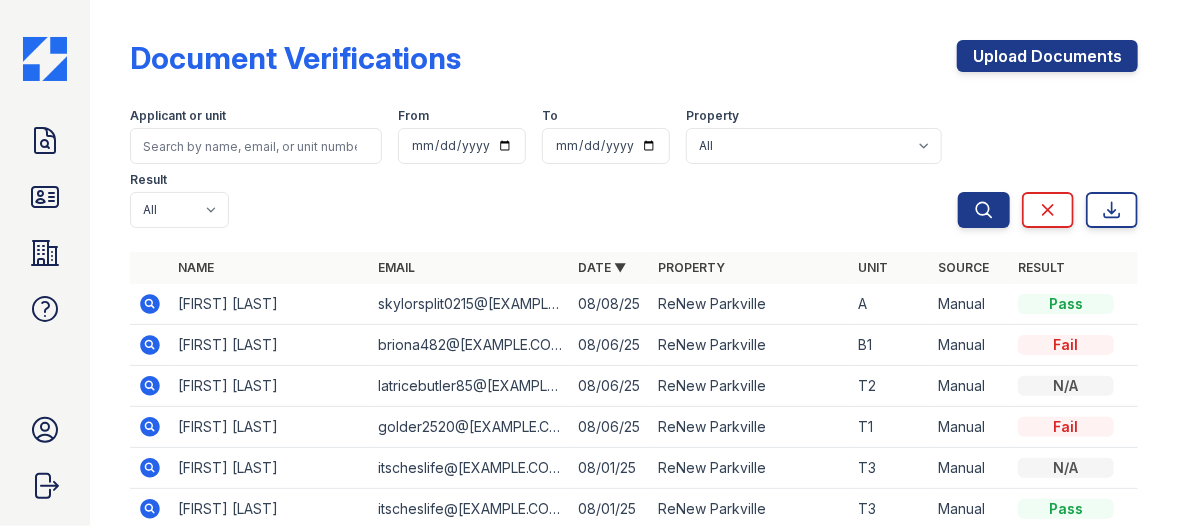 click 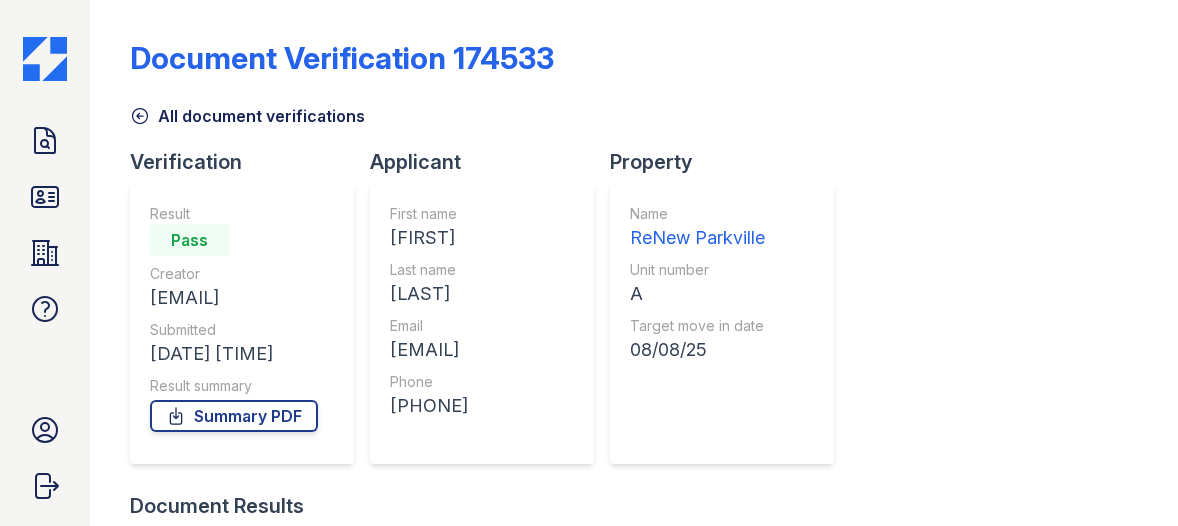 scroll, scrollTop: 0, scrollLeft: 0, axis: both 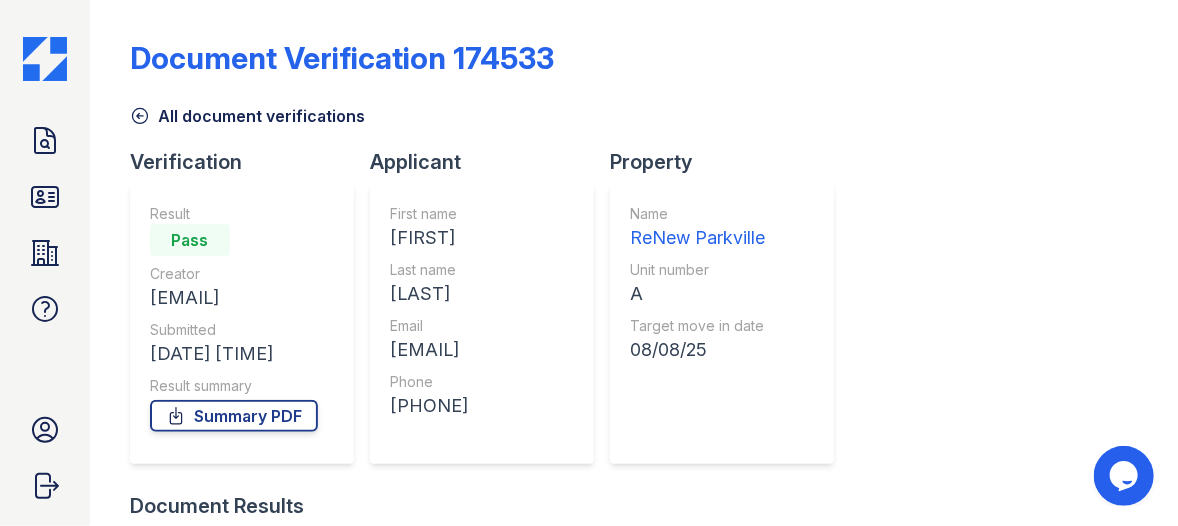 drag, startPoint x: 912, startPoint y: 180, endPoint x: 900, endPoint y: 179, distance: 12.0415945 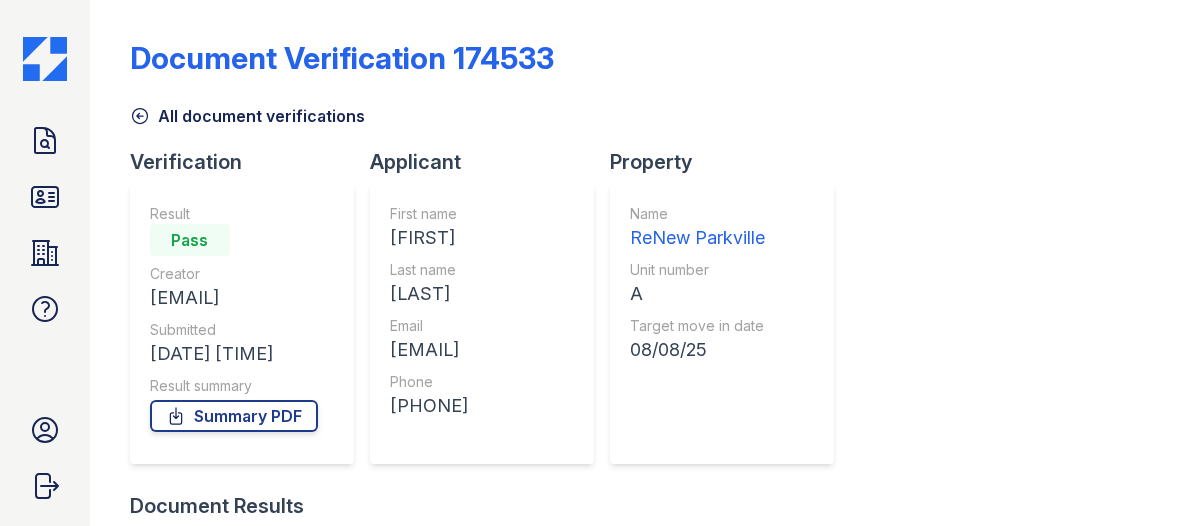 scroll, scrollTop: 0, scrollLeft: 0, axis: both 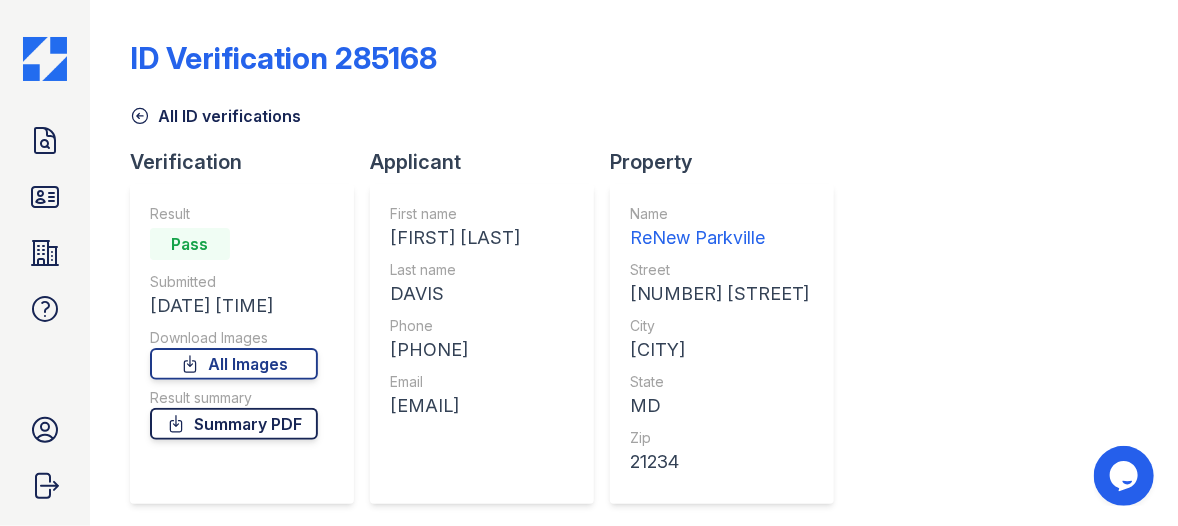 click on "Summary PDF" at bounding box center (234, 424) 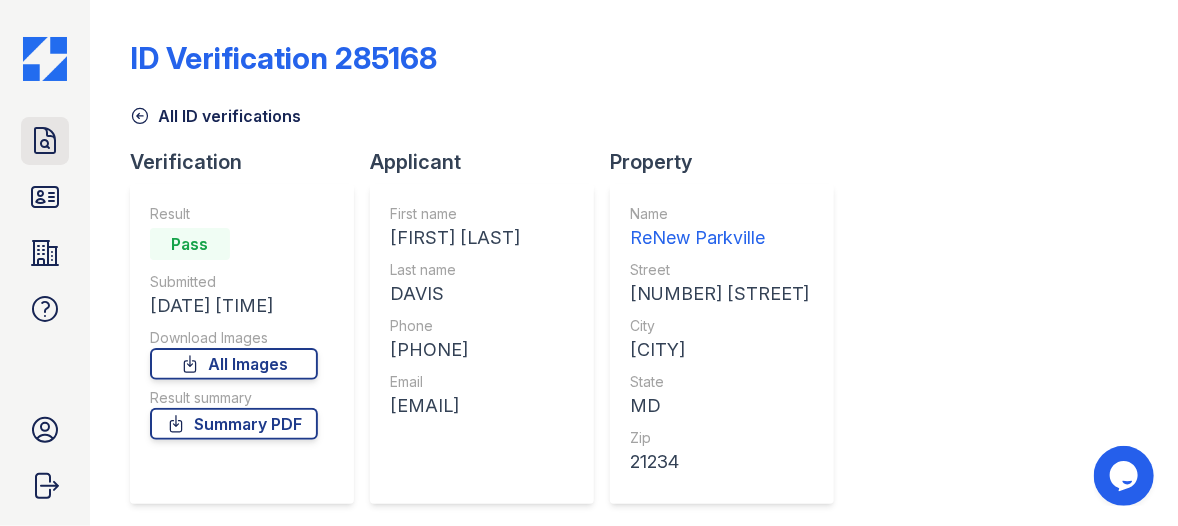 drag, startPoint x: 52, startPoint y: 145, endPoint x: 54, endPoint y: 135, distance: 10.198039 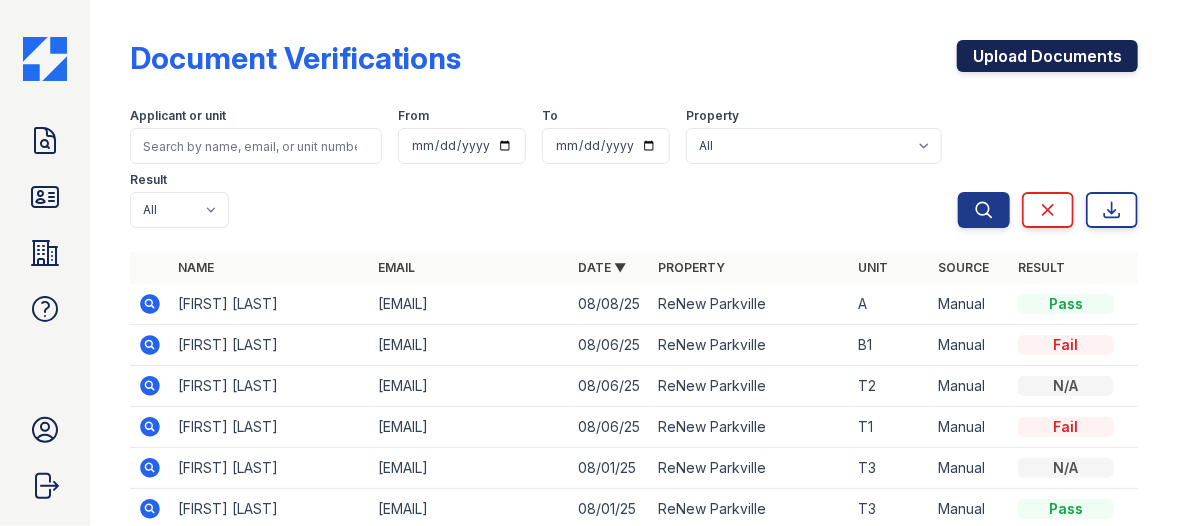 click on "Upload Documents" at bounding box center [1047, 56] 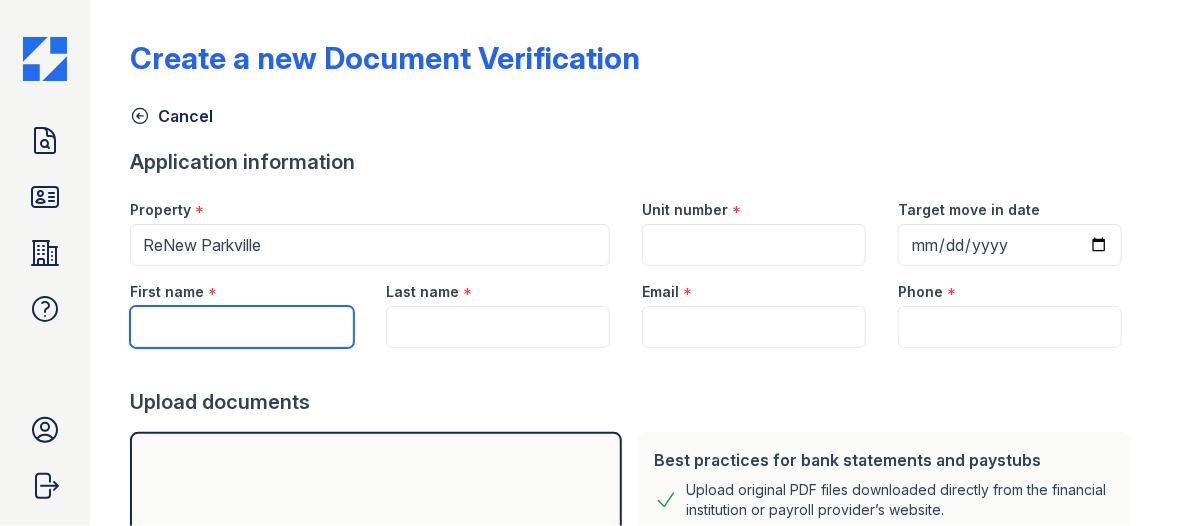 click on "First name" at bounding box center [242, 327] 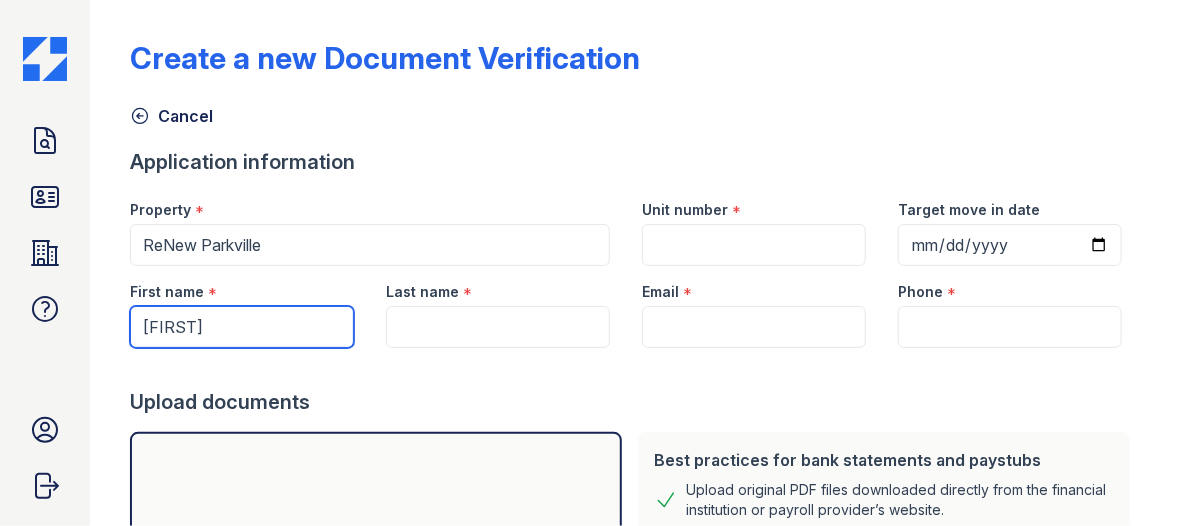 type on "[FIRST]" 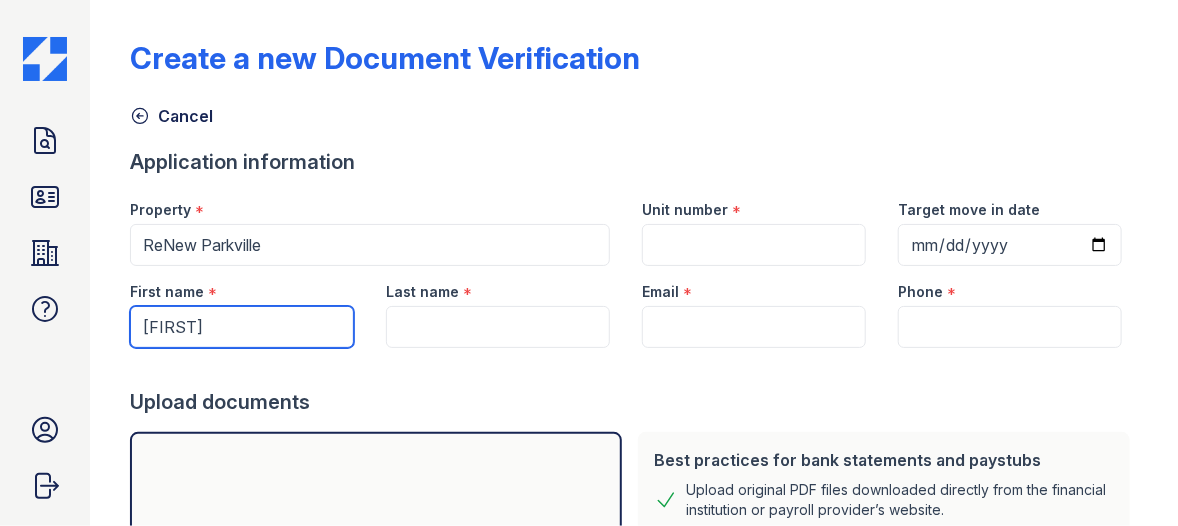 type on "A" 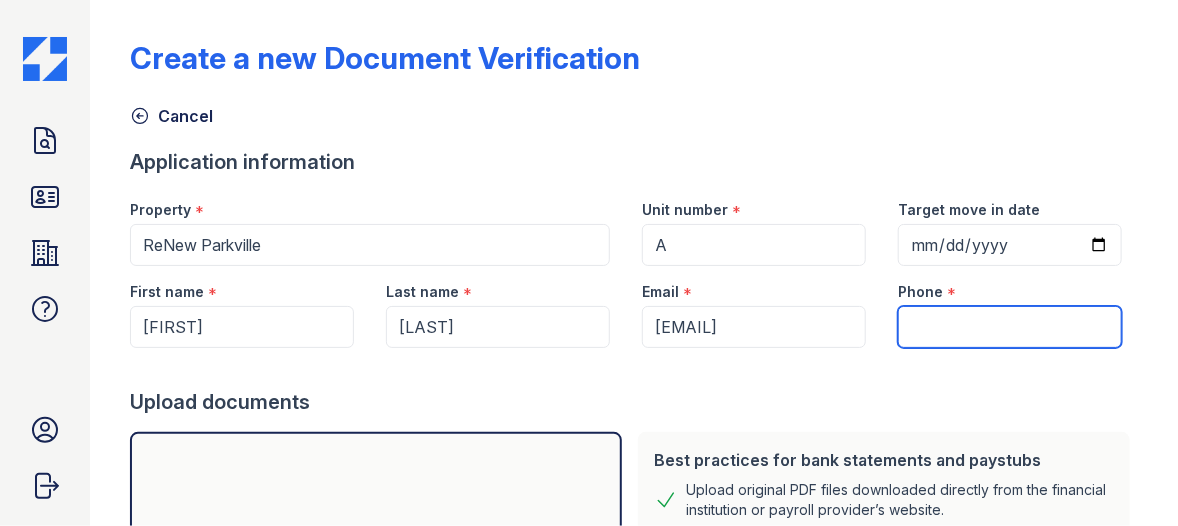 type on "[PHONE]" 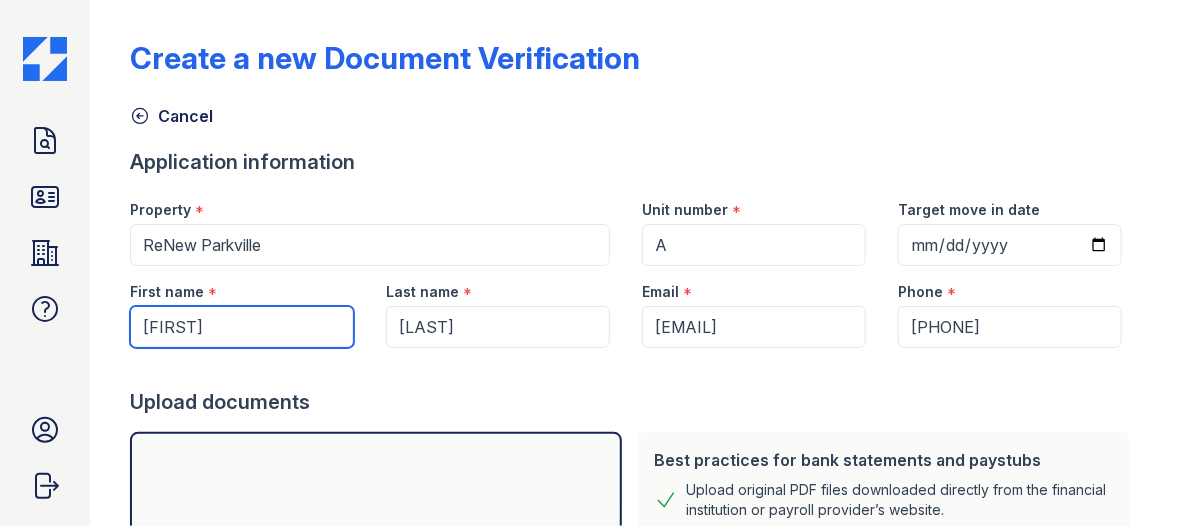 type on "[FIRST]" 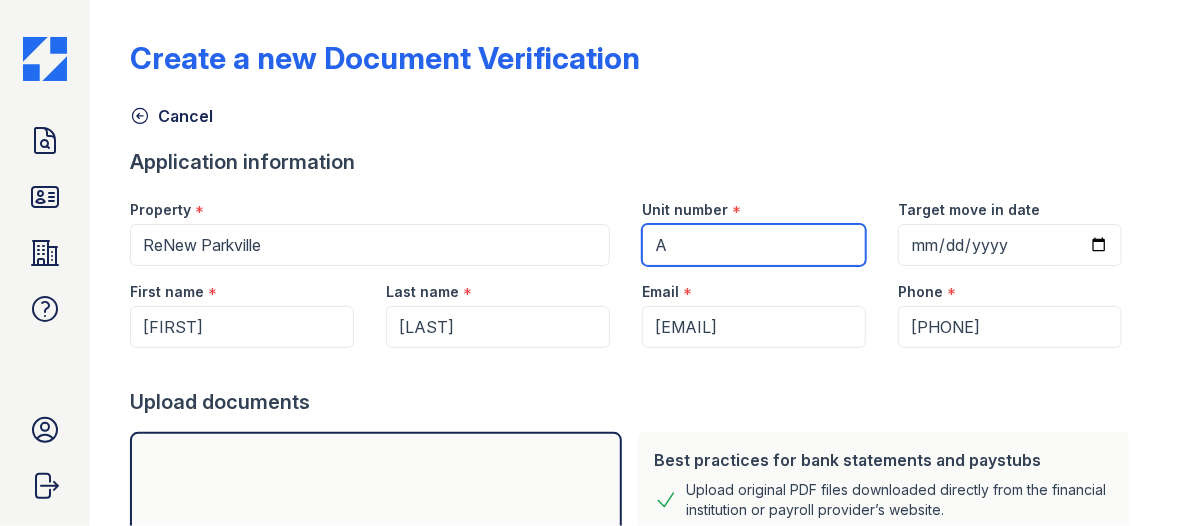 click on "A" at bounding box center [754, 245] 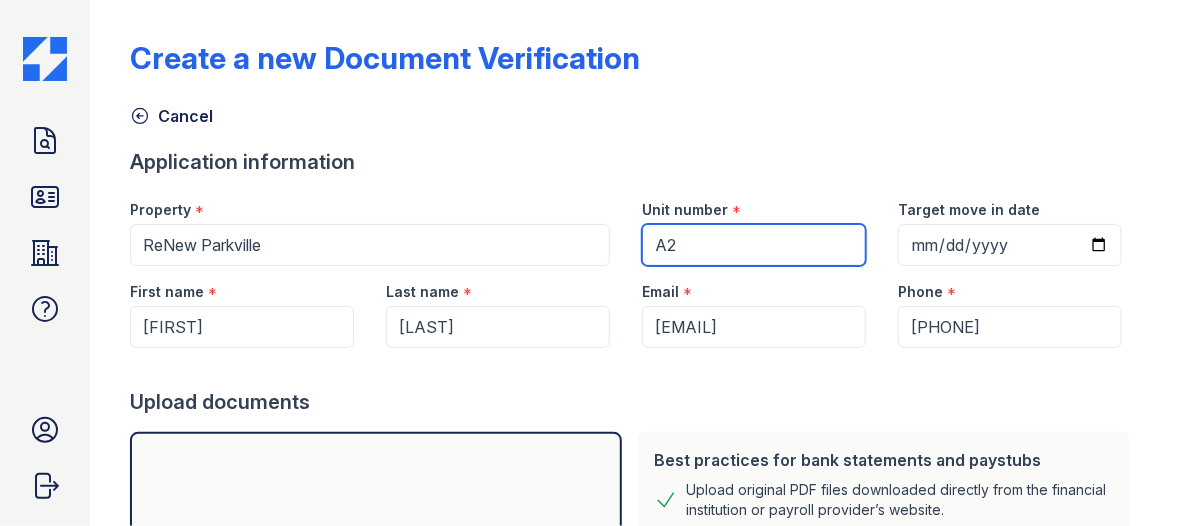 type on "A2" 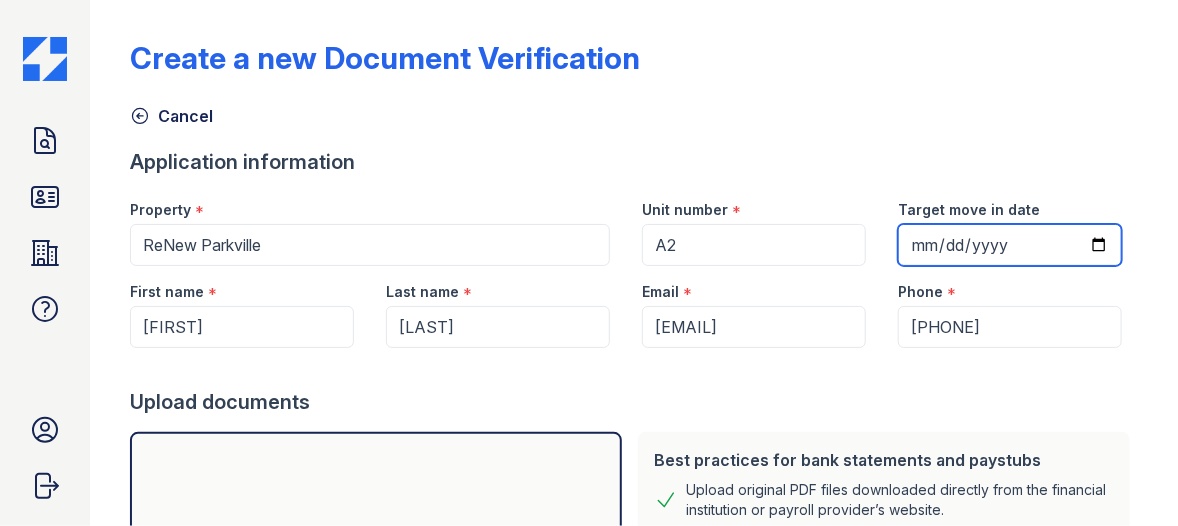 click on "Target move in date" at bounding box center (1010, 245) 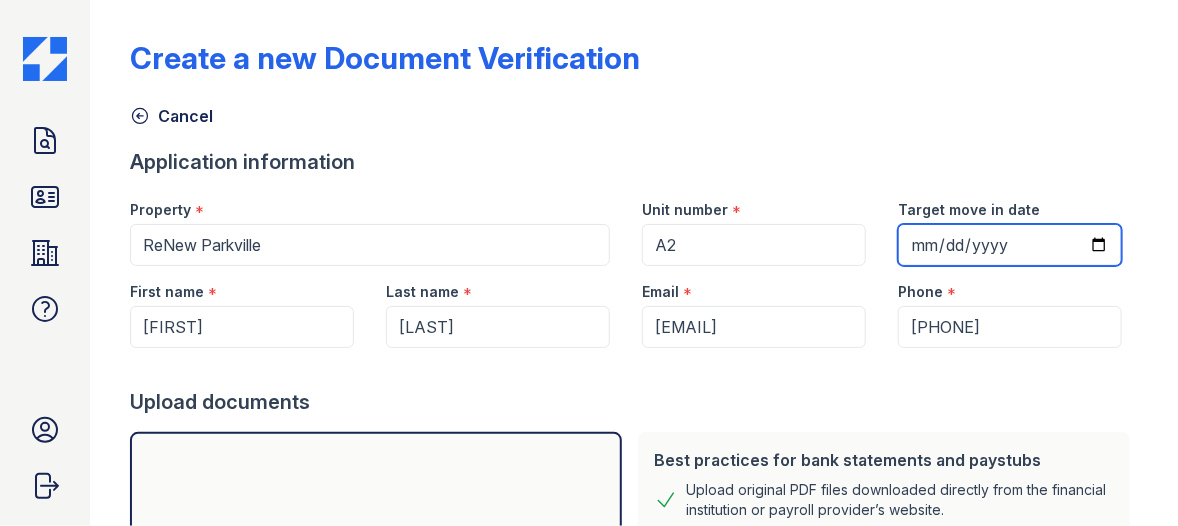 type on "[DATE]" 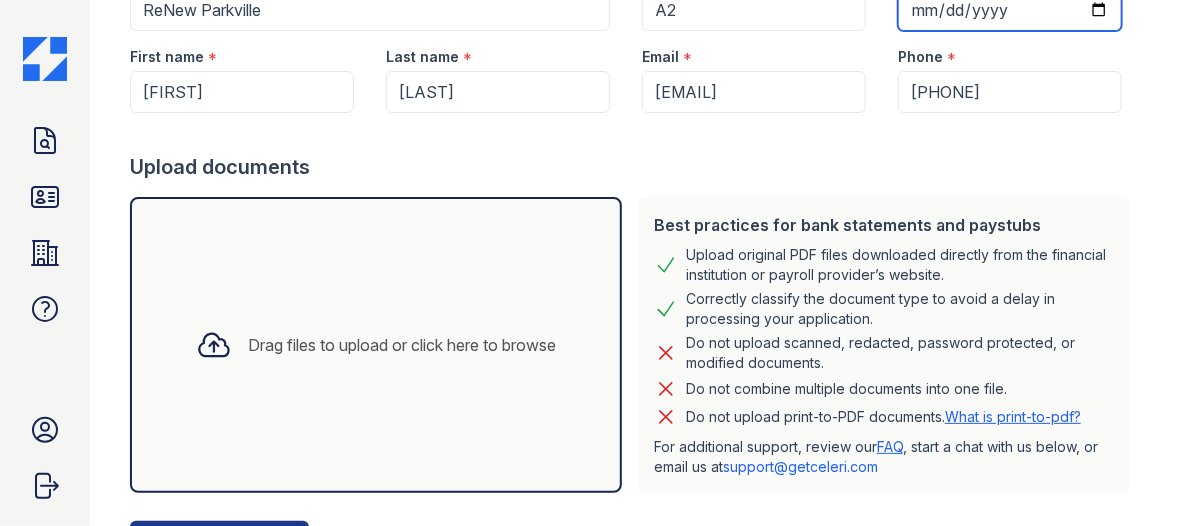 scroll, scrollTop: 300, scrollLeft: 0, axis: vertical 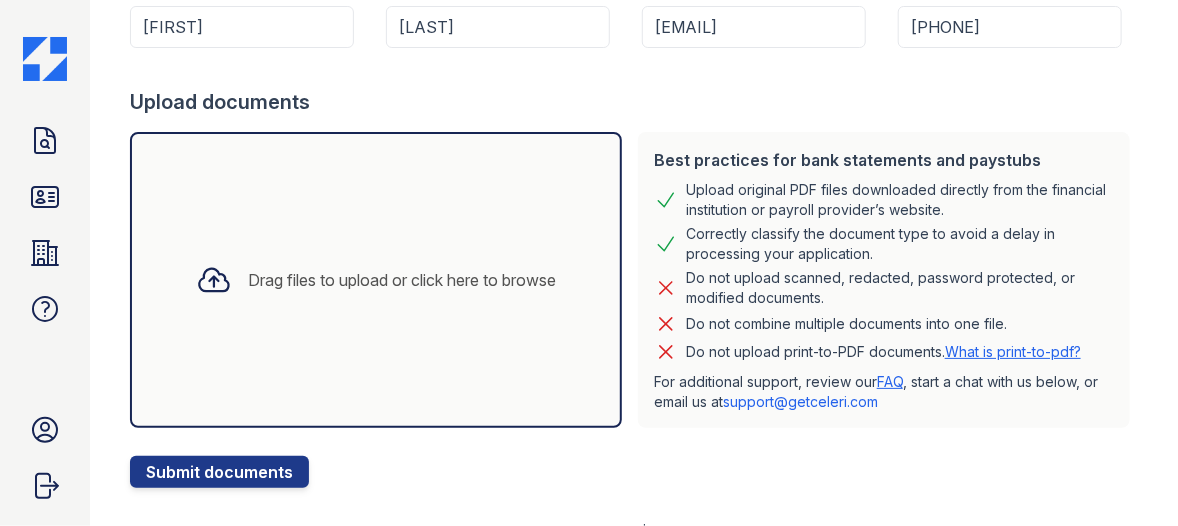 click 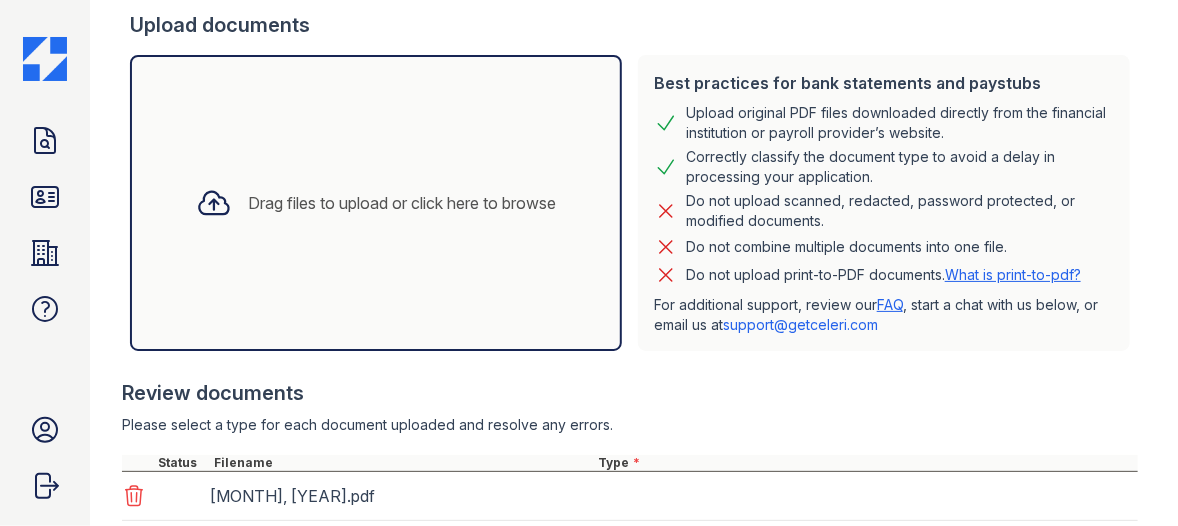 scroll, scrollTop: 508, scrollLeft: 0, axis: vertical 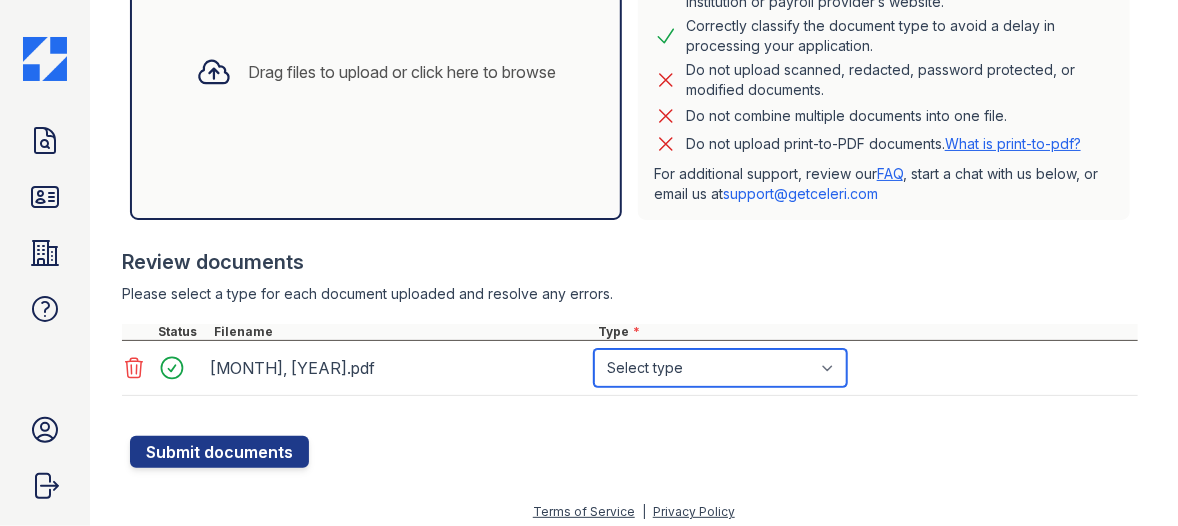 click on "Select type
Paystub
Bank Statement
Offer Letter
Tax Documents
Benefit Award Letter
Investment Account Statement
Other" at bounding box center [720, 368] 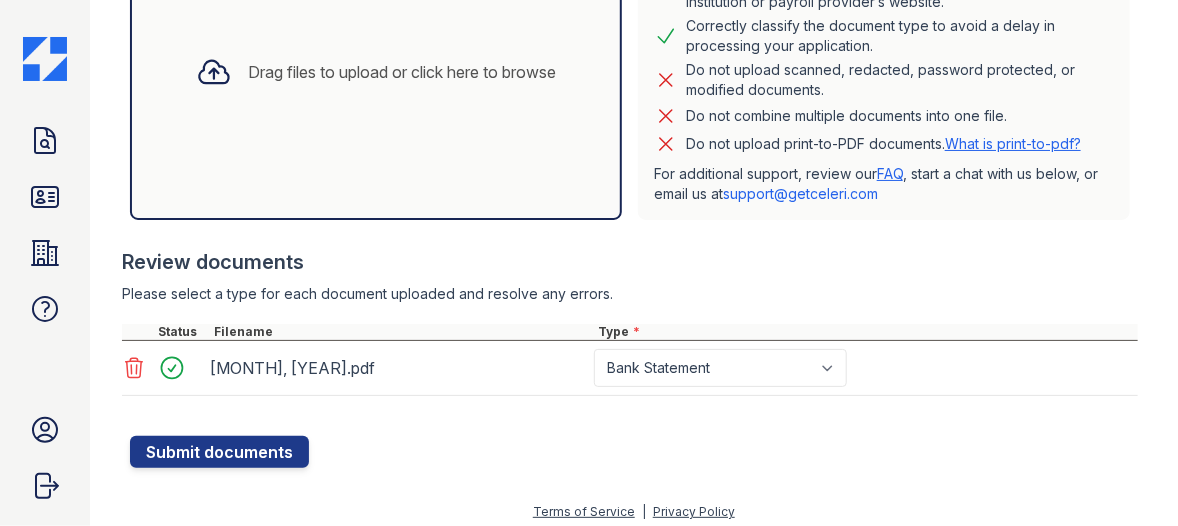 drag, startPoint x: 231, startPoint y: 447, endPoint x: 228, endPoint y: 417, distance: 30.149628 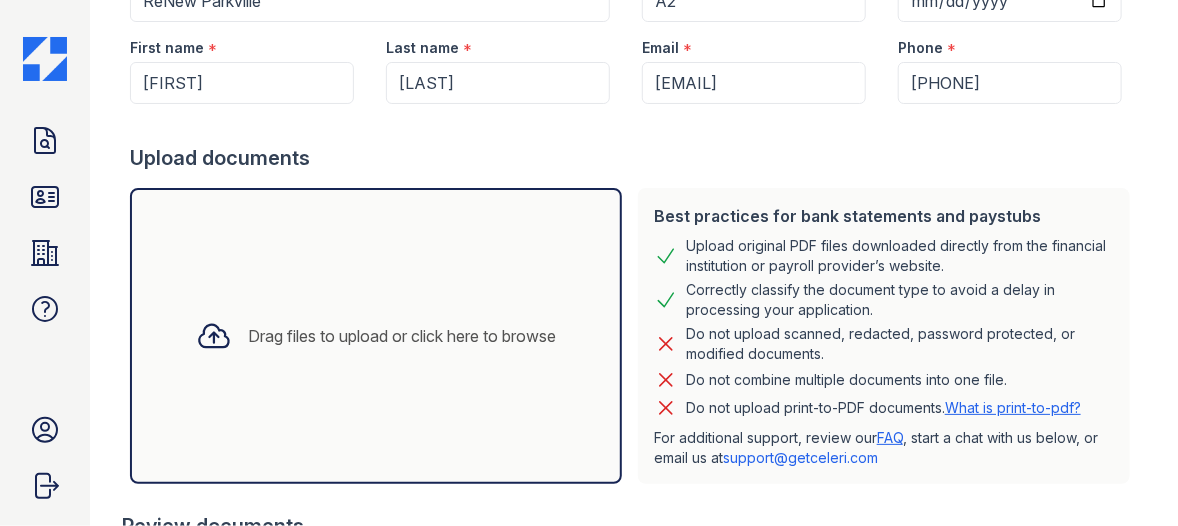 scroll, scrollTop: 617, scrollLeft: 0, axis: vertical 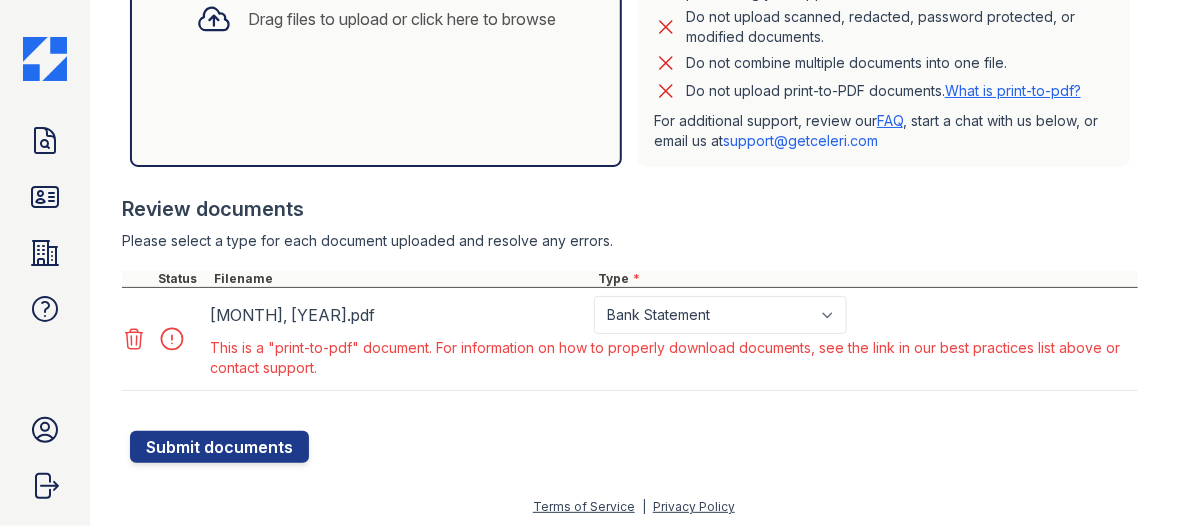 click 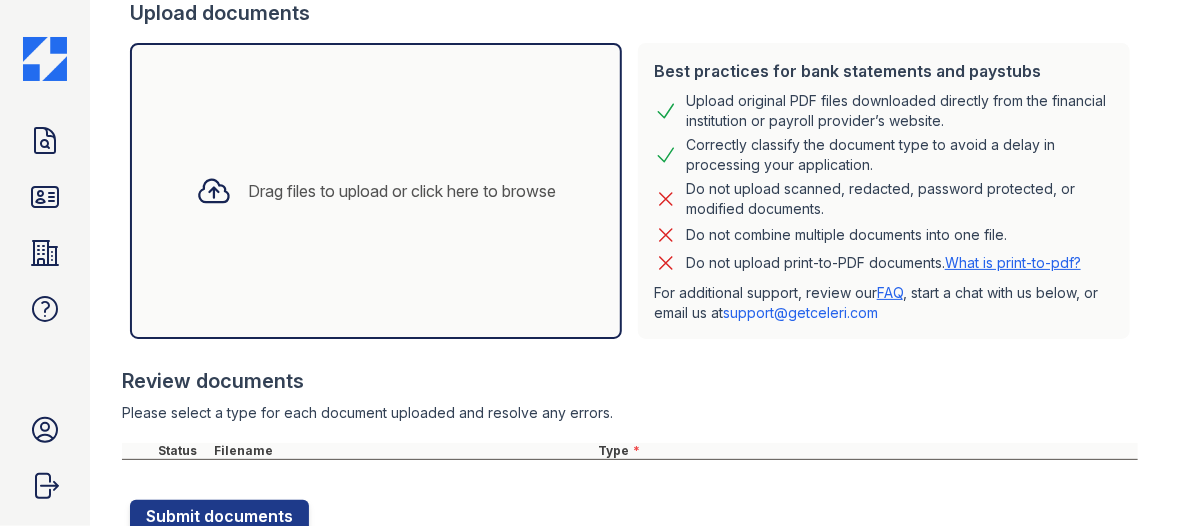 scroll, scrollTop: 416, scrollLeft: 0, axis: vertical 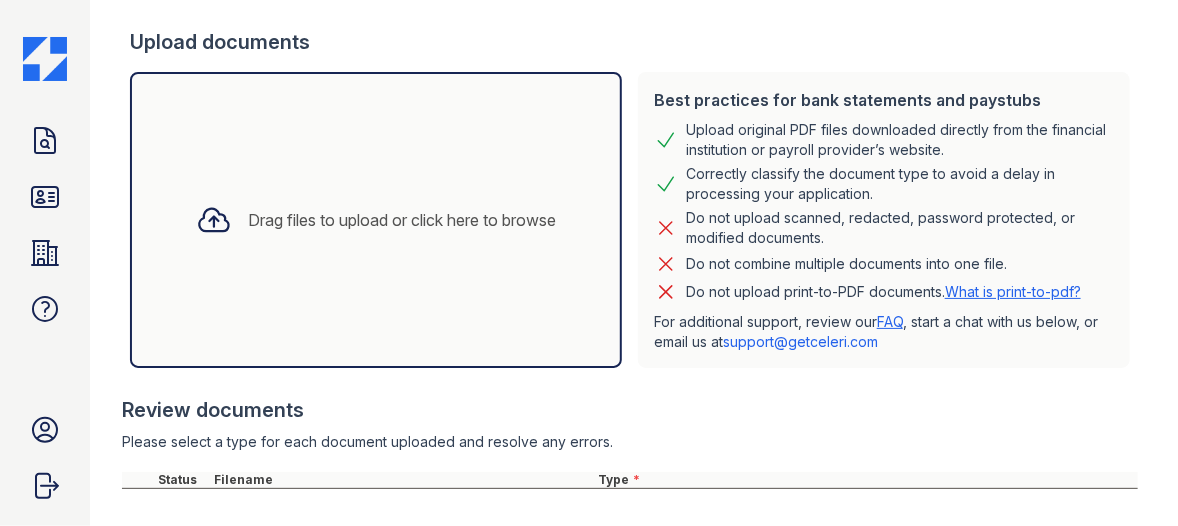 click 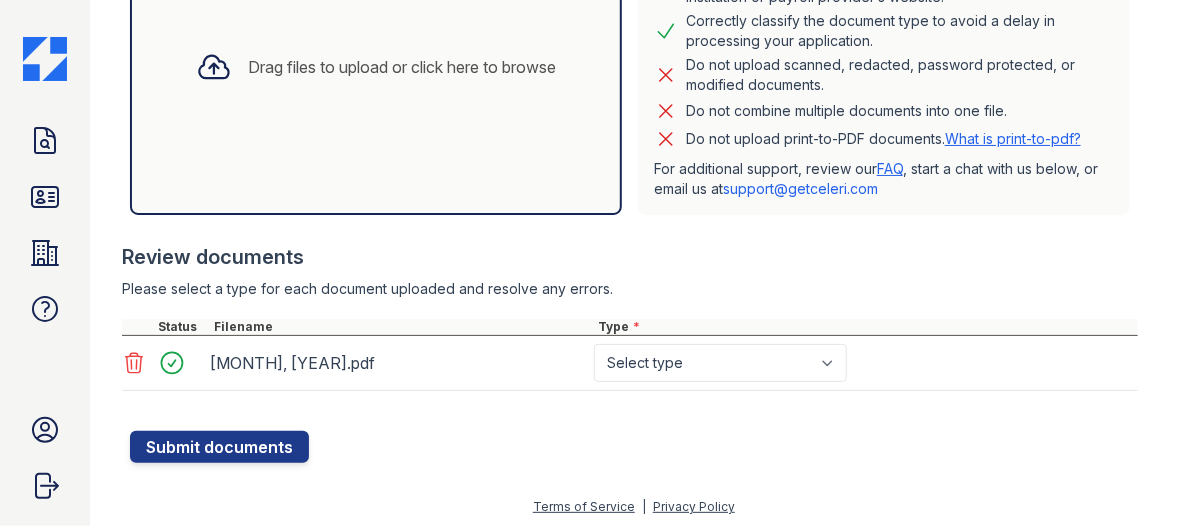 scroll, scrollTop: 570, scrollLeft: 0, axis: vertical 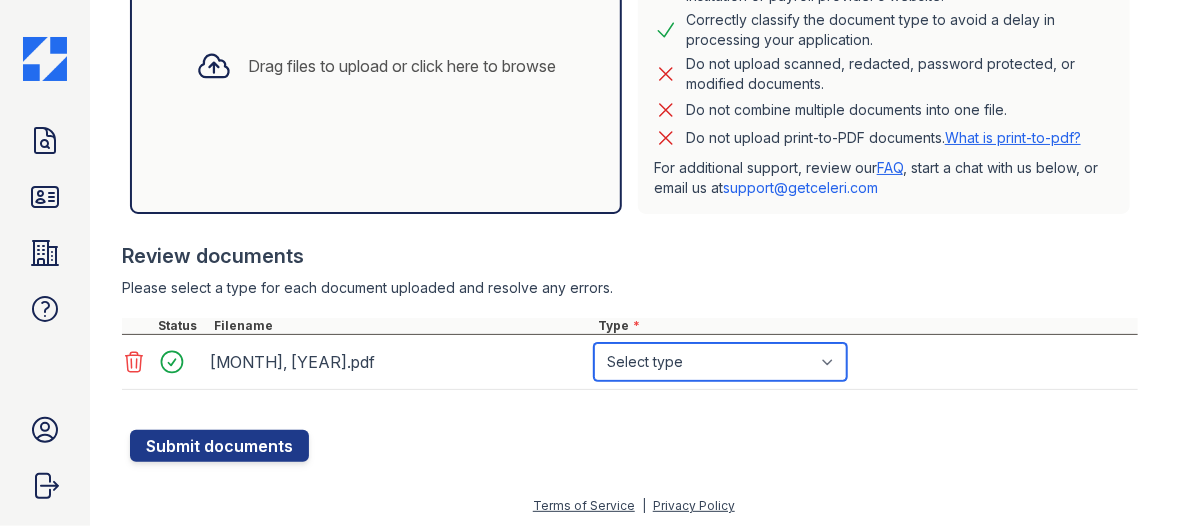 click on "Select type
Paystub
Bank Statement
Offer Letter
Tax Documents
Benefit Award Letter
Investment Account Statement
Other" at bounding box center [720, 362] 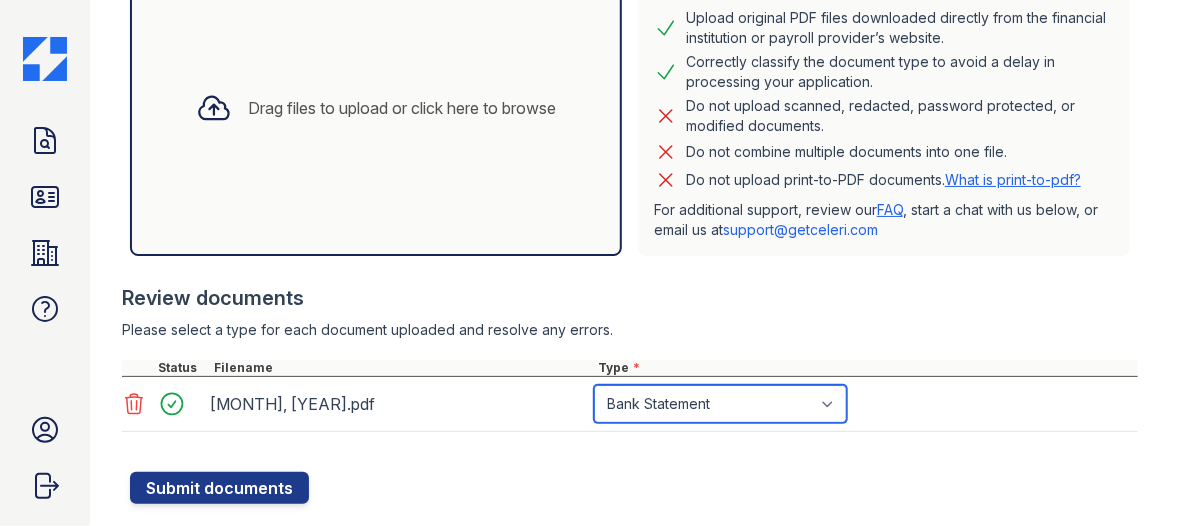 scroll, scrollTop: 570, scrollLeft: 0, axis: vertical 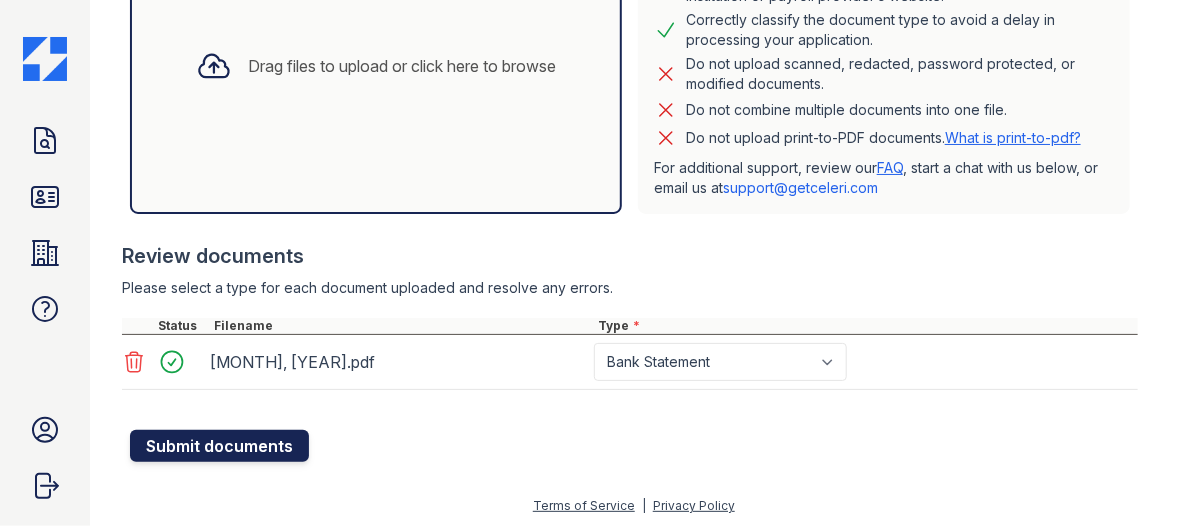 click on "Submit documents" at bounding box center (219, 446) 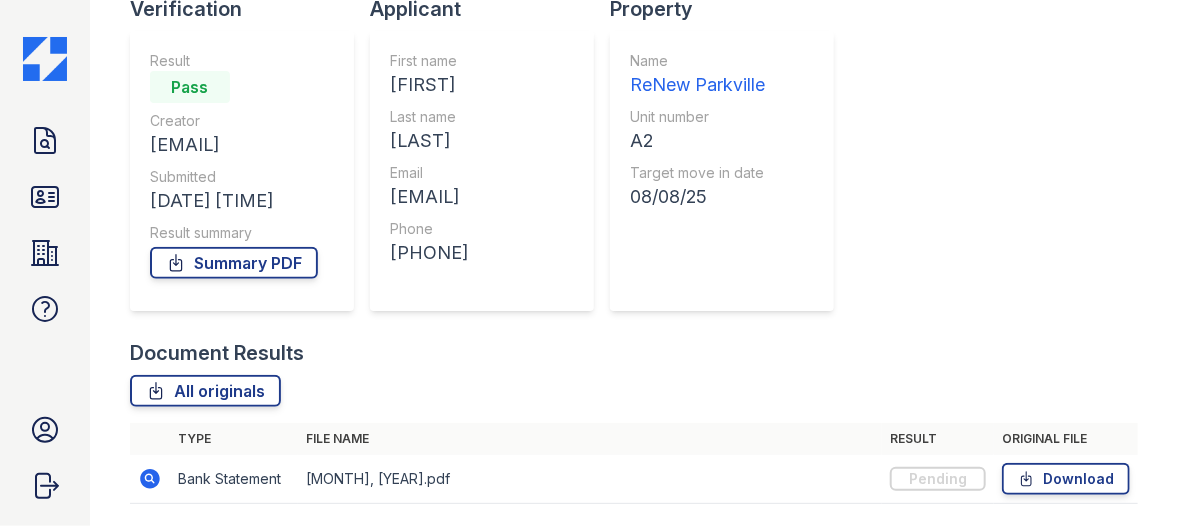 scroll, scrollTop: 274, scrollLeft: 0, axis: vertical 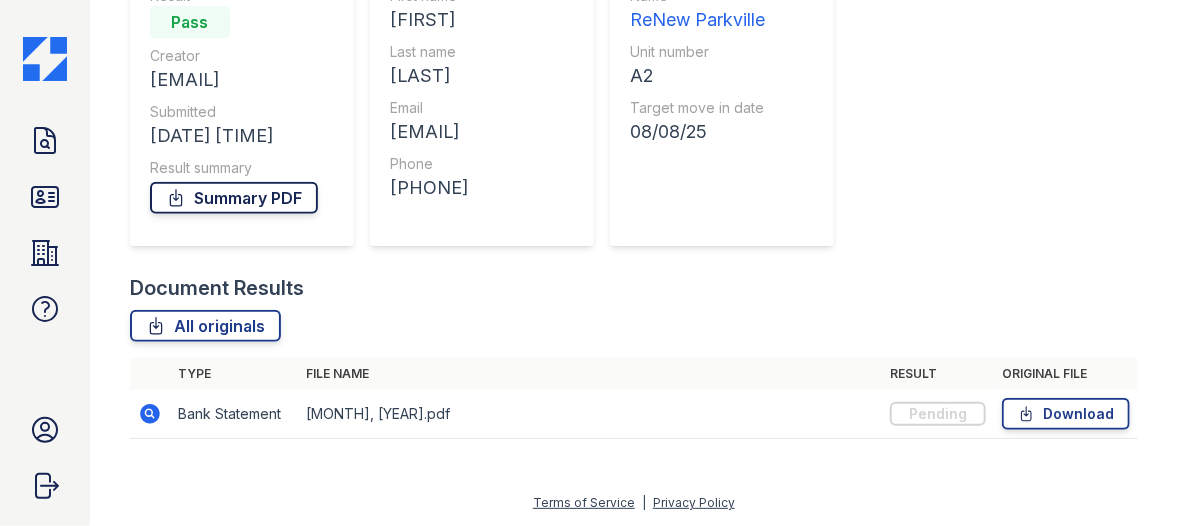 click on "Summary PDF" at bounding box center [234, 198] 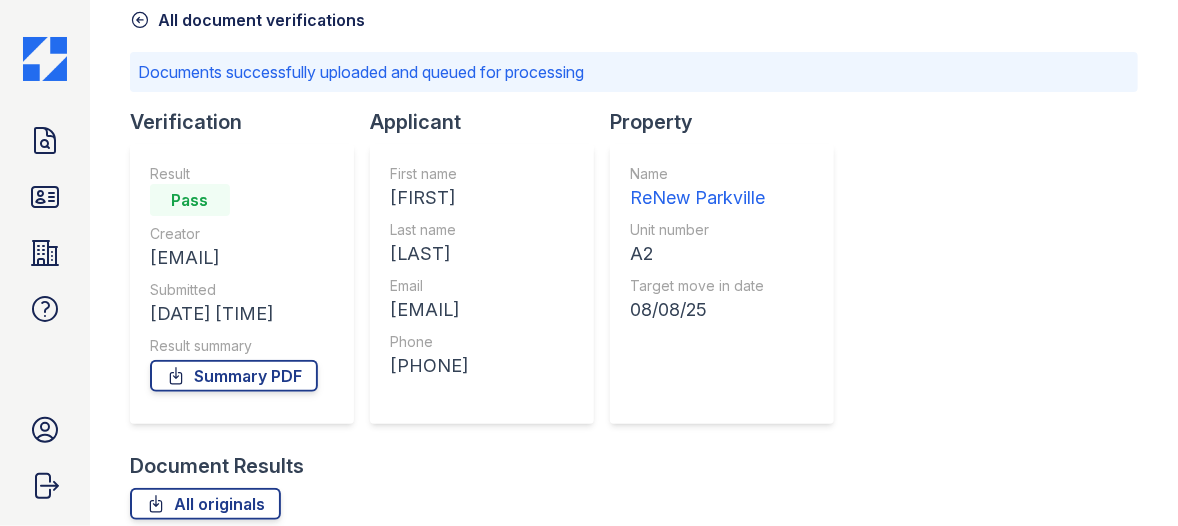 scroll, scrollTop: 0, scrollLeft: 0, axis: both 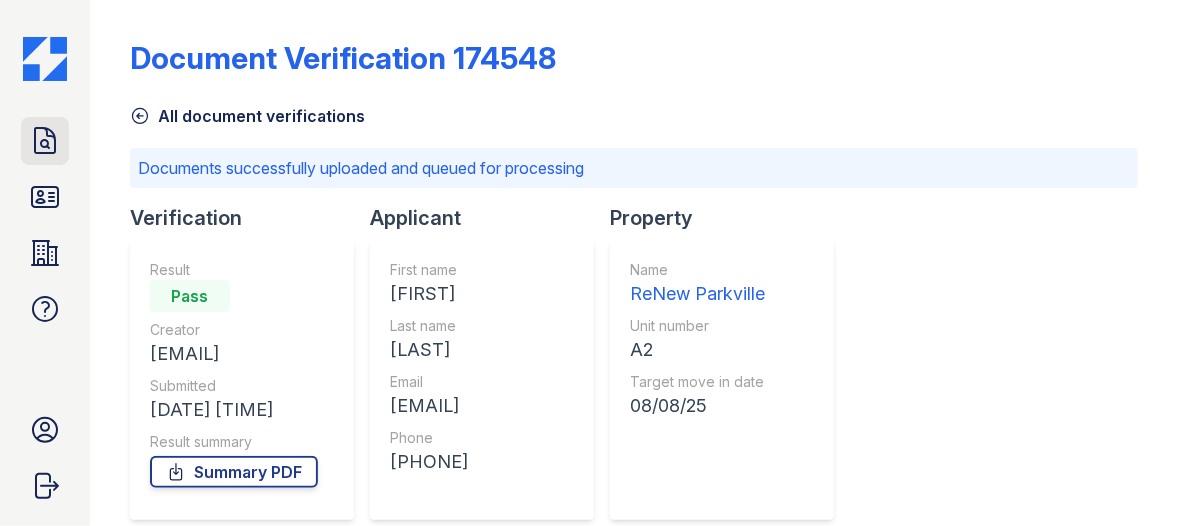 click 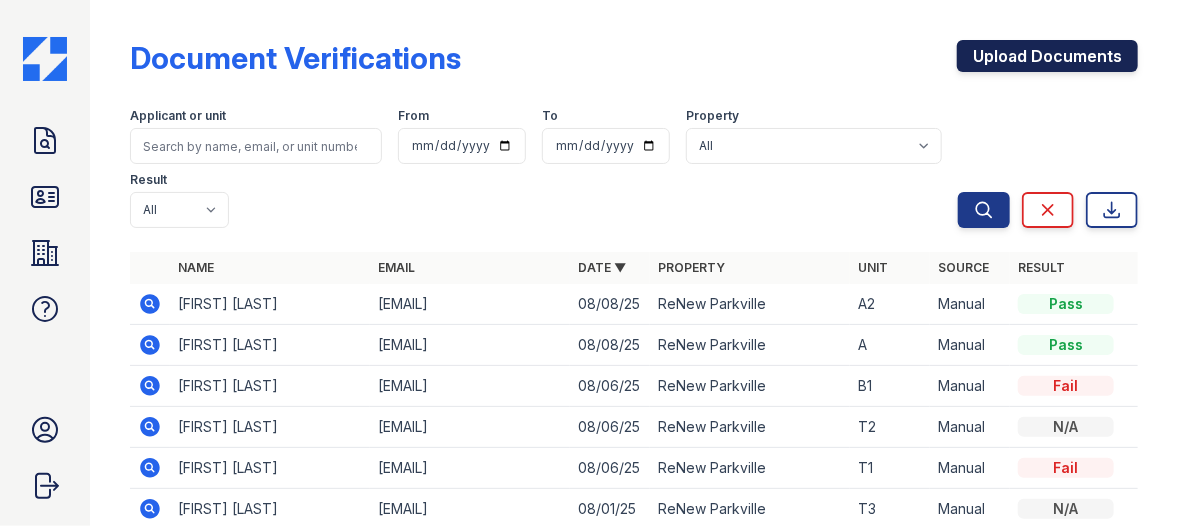 click on "Upload Documents" at bounding box center (1047, 56) 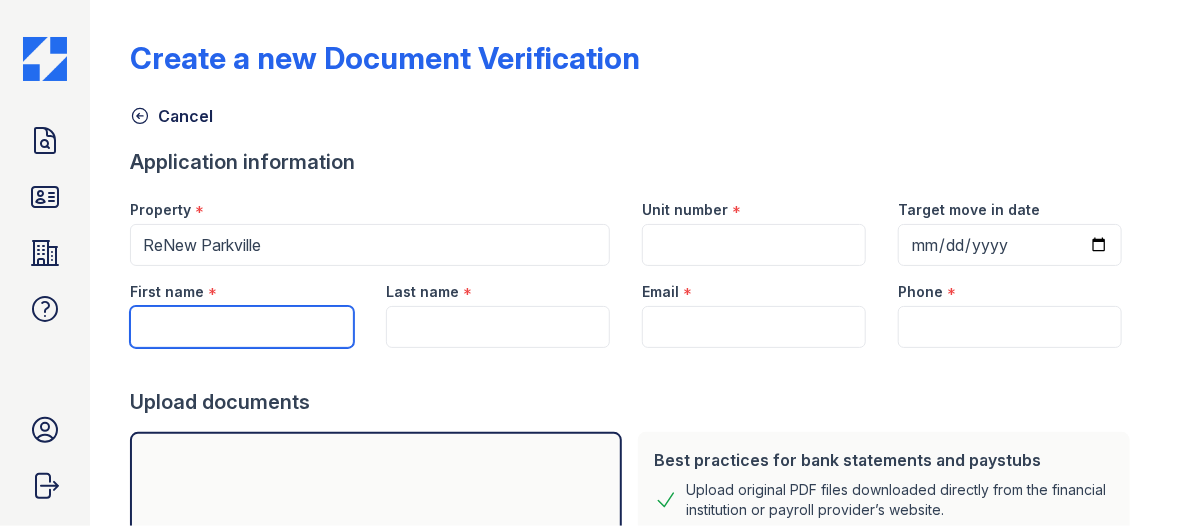 click on "First name" at bounding box center (242, 327) 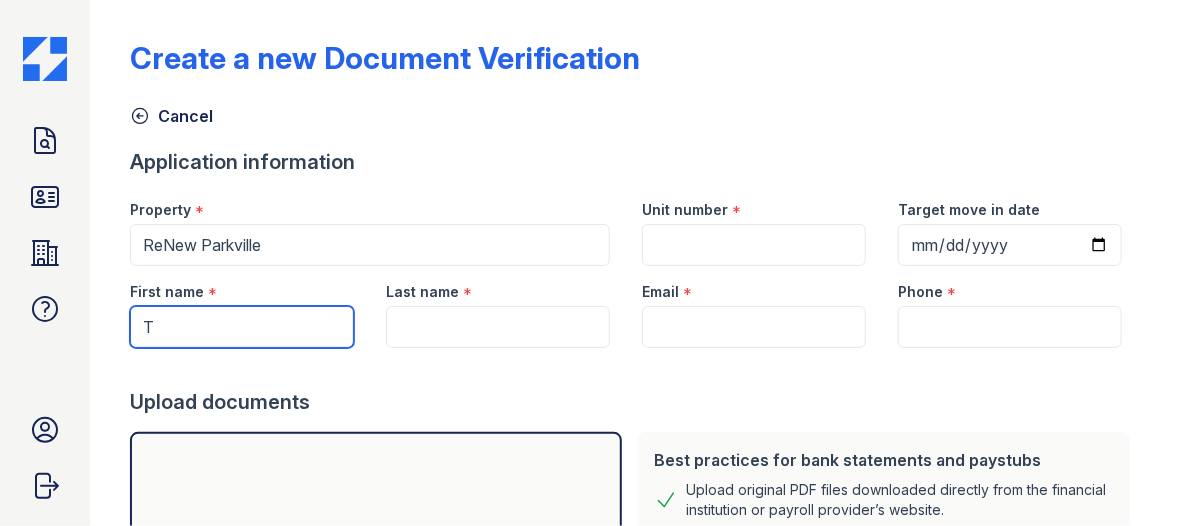 type on "[FIRST]" 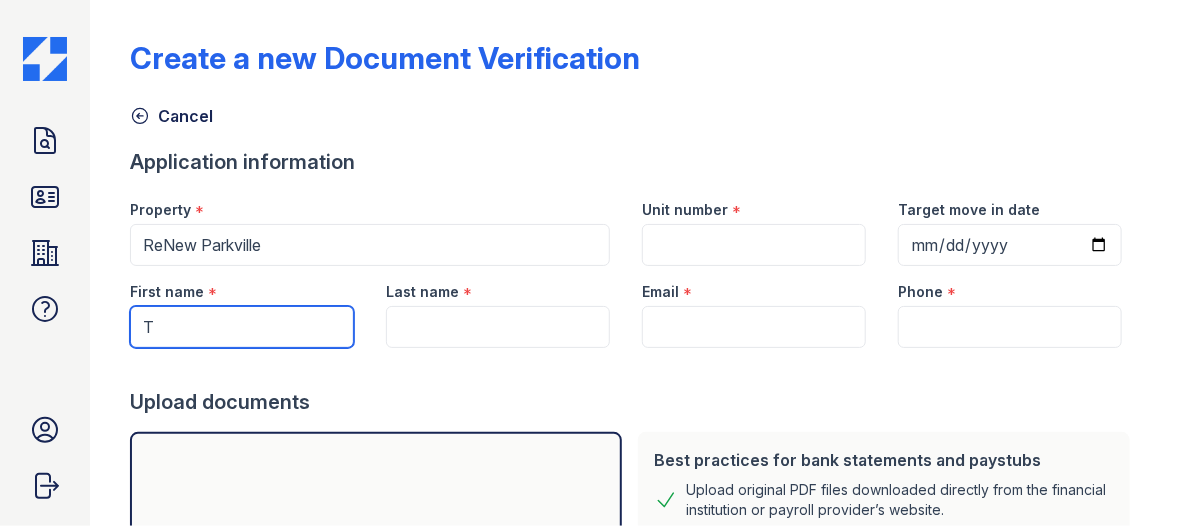 type on "[CITY]" 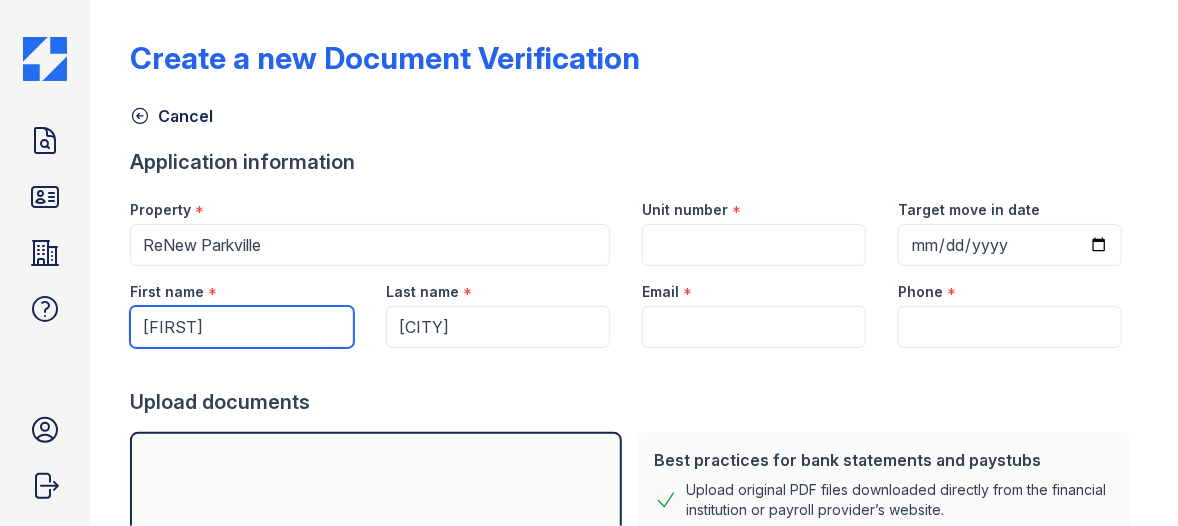 drag, startPoint x: 149, startPoint y: 328, endPoint x: -146, endPoint y: 356, distance: 296.32584 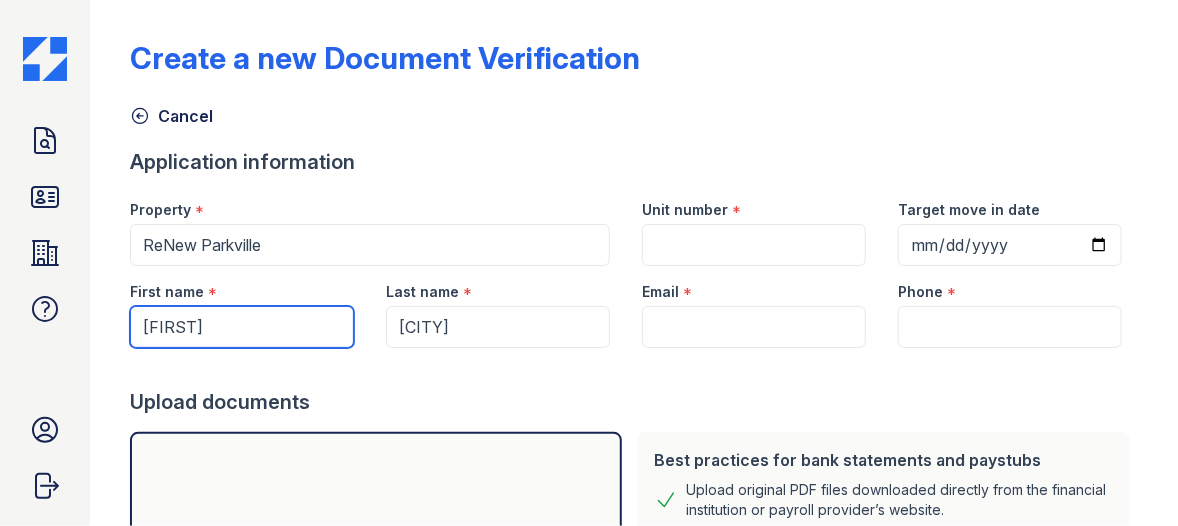 type on "[FIRST]" 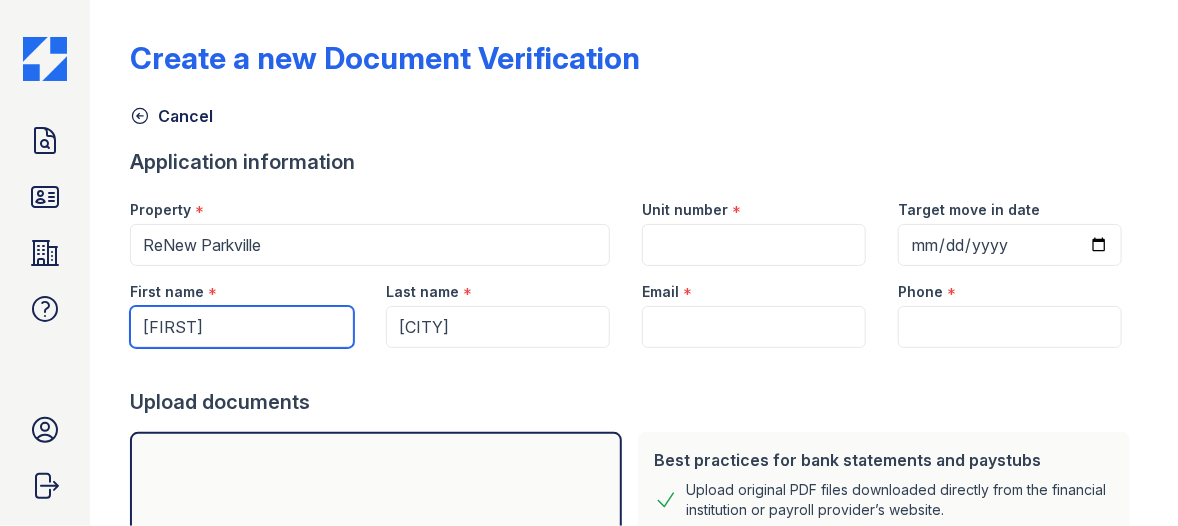 type on "A2" 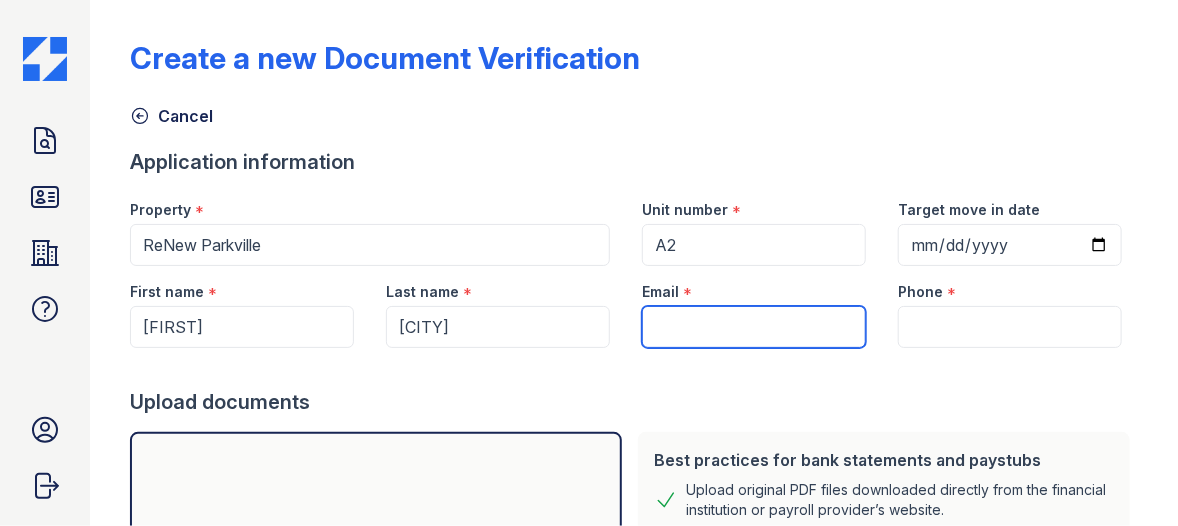 type on "[EMAIL]" 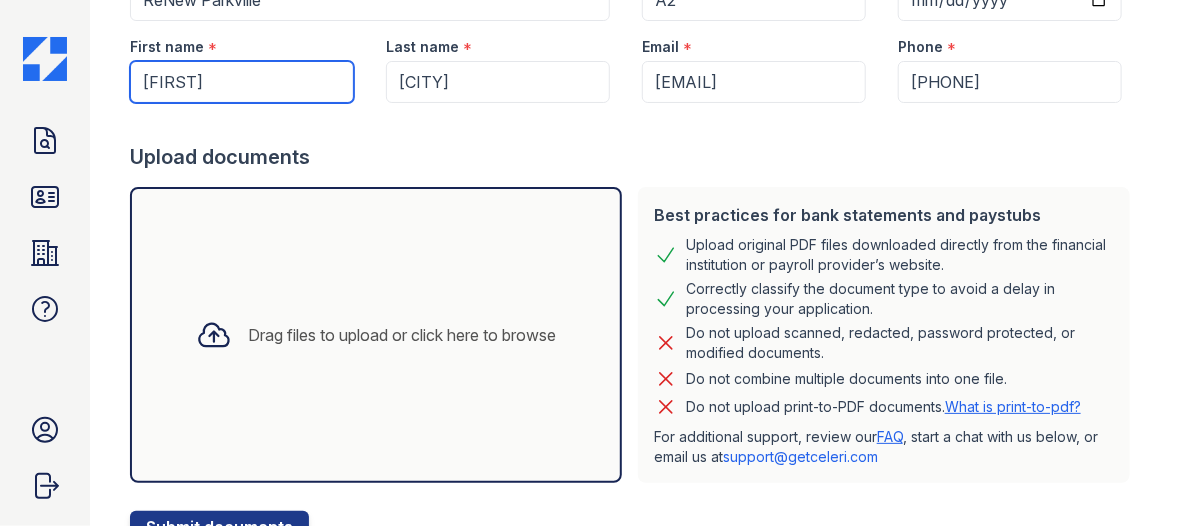 scroll, scrollTop: 300, scrollLeft: 0, axis: vertical 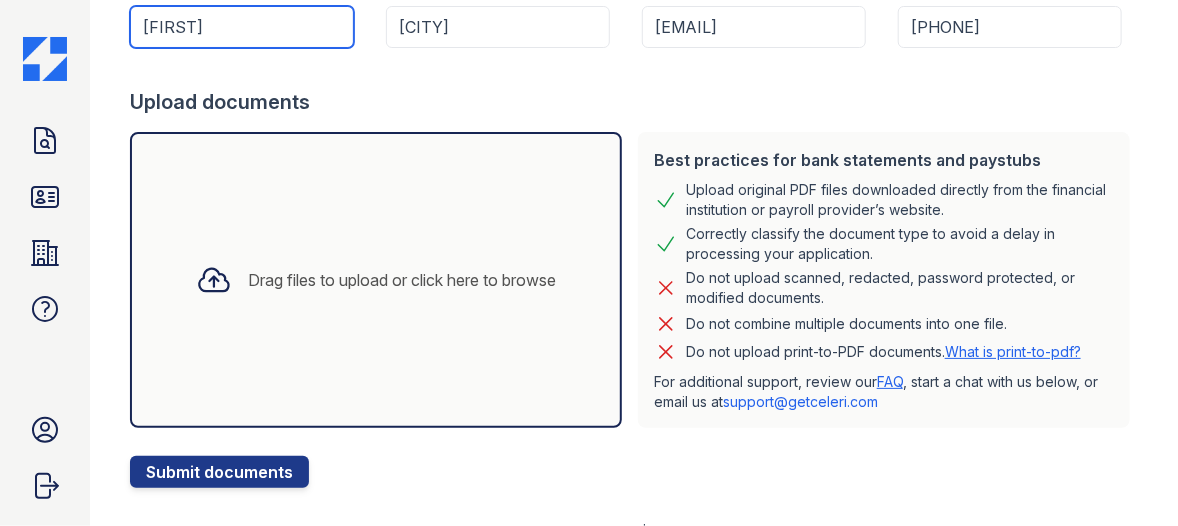 type on "[FIRST]" 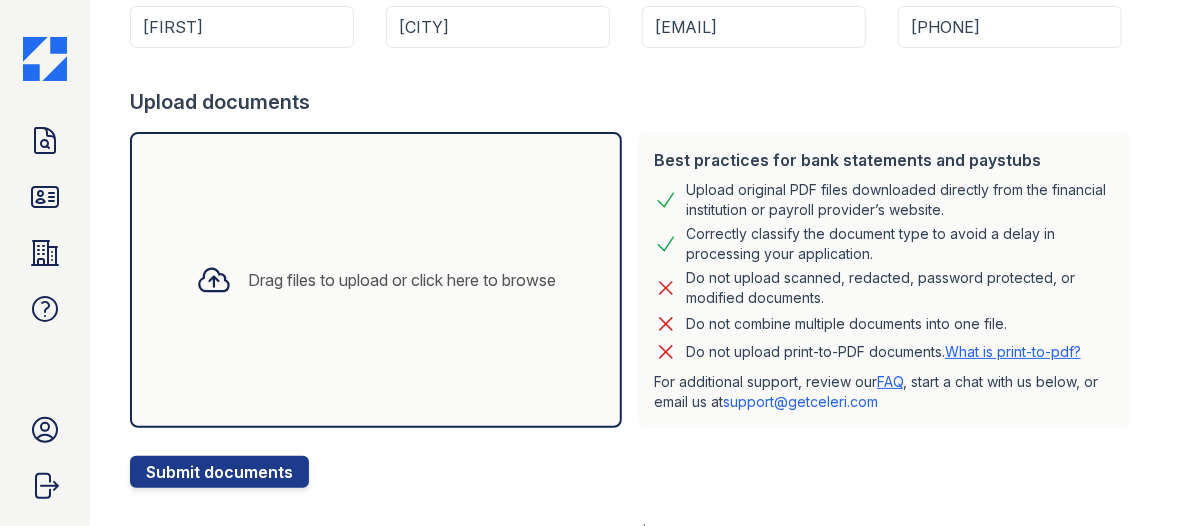 click 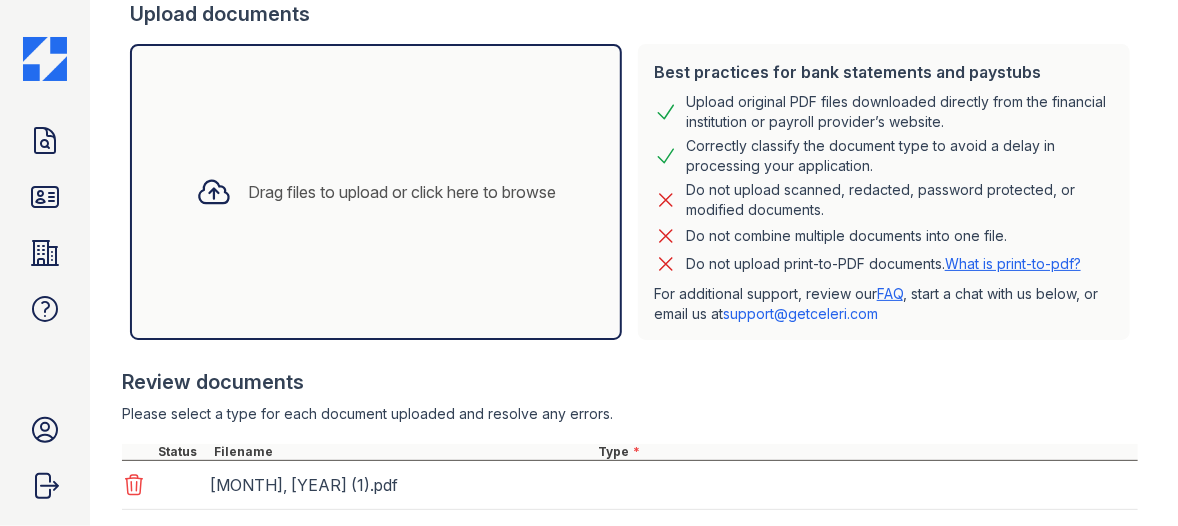 scroll, scrollTop: 508, scrollLeft: 0, axis: vertical 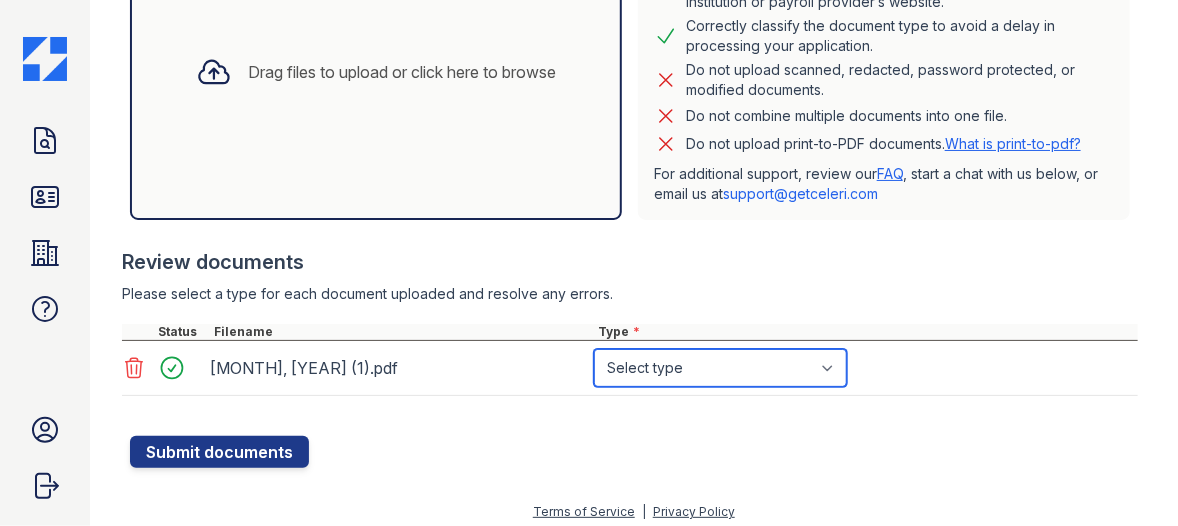 drag, startPoint x: 720, startPoint y: 361, endPoint x: 713, endPoint y: 353, distance: 10.630146 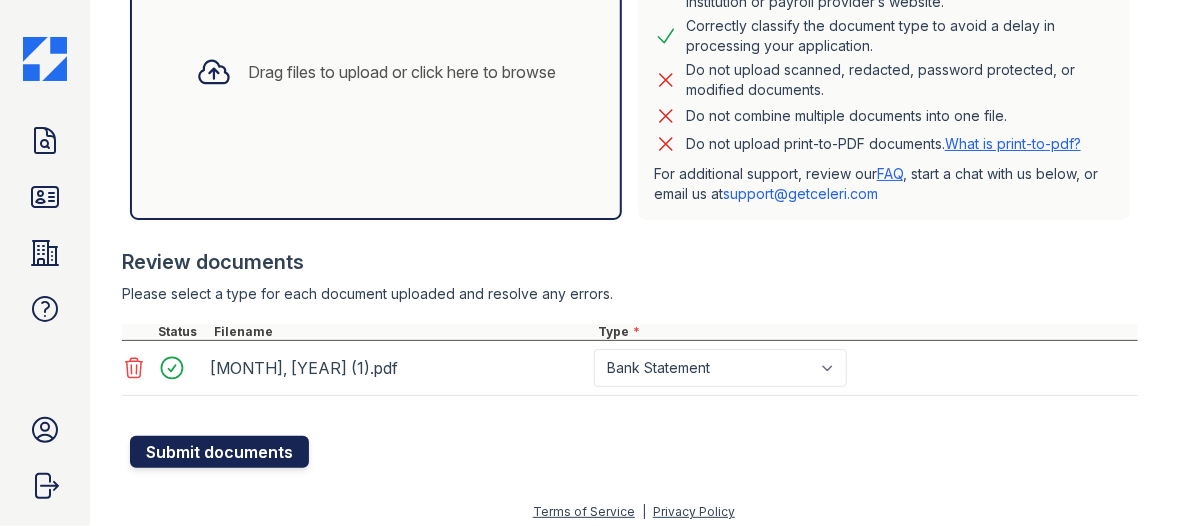 click on "Submit documents" at bounding box center (219, 452) 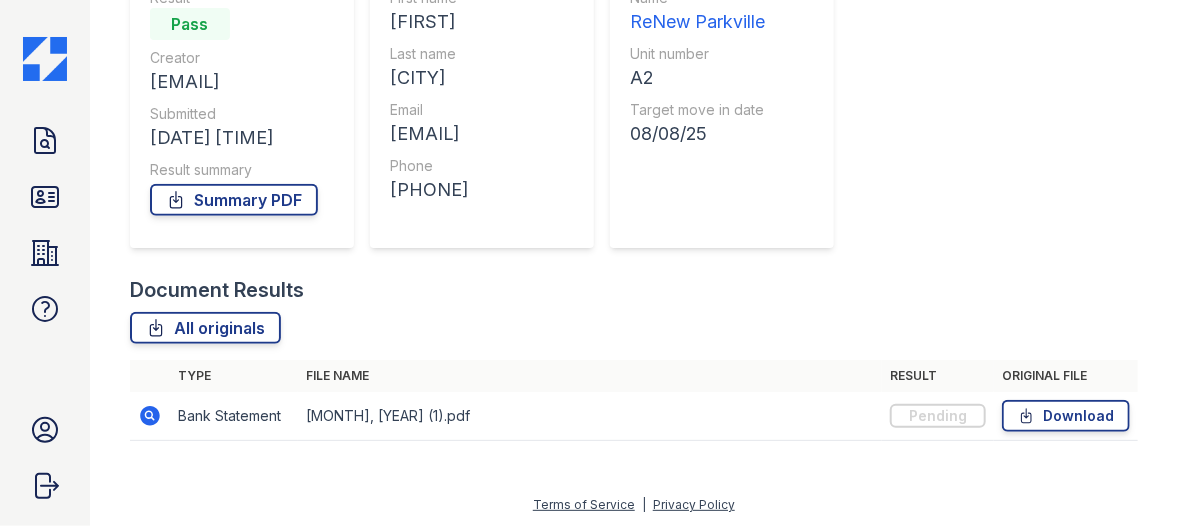 scroll, scrollTop: 274, scrollLeft: 0, axis: vertical 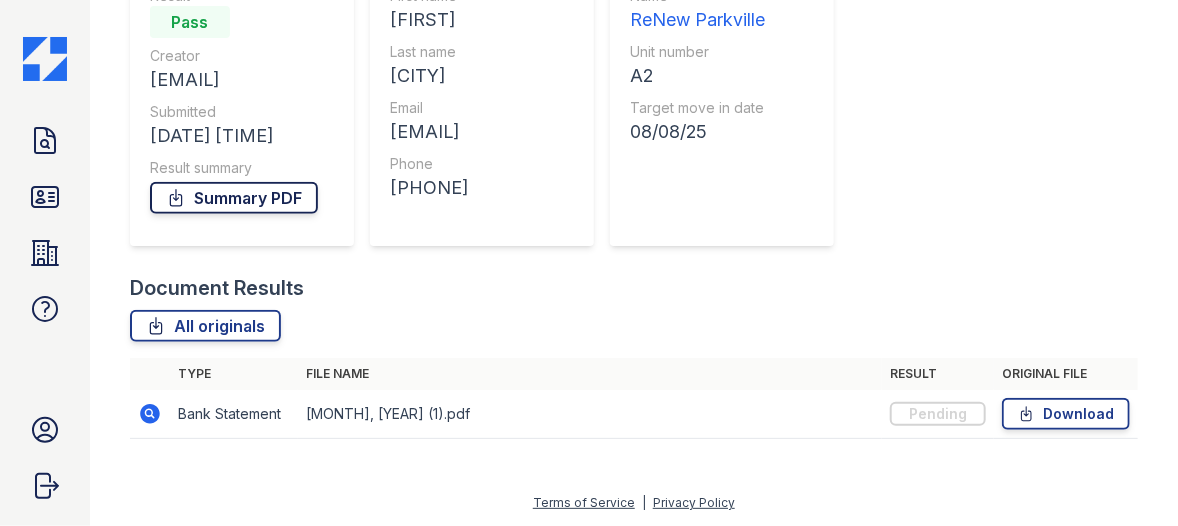 click on "Summary PDF" at bounding box center (234, 198) 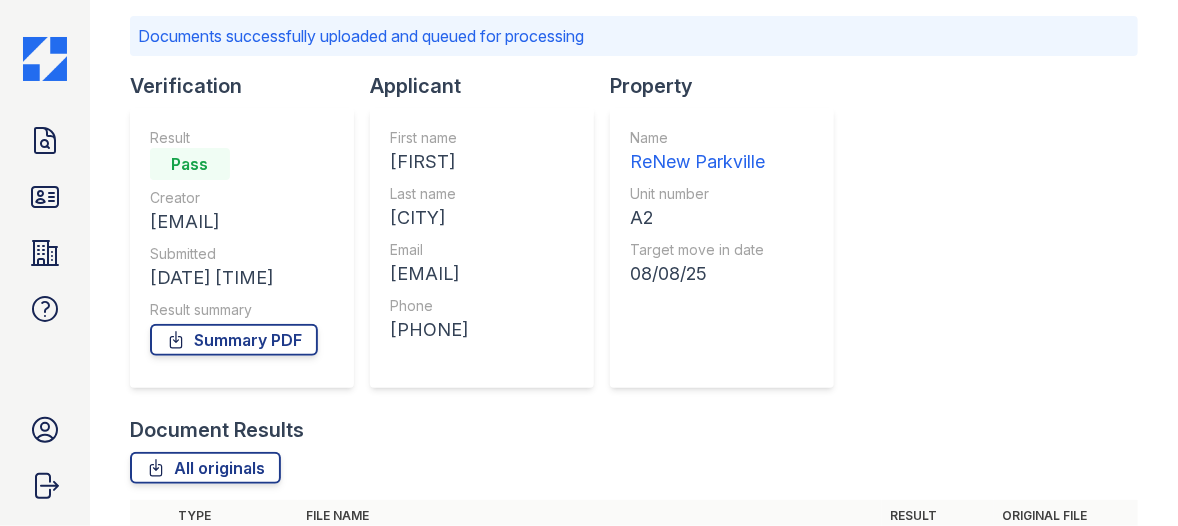 scroll, scrollTop: 0, scrollLeft: 0, axis: both 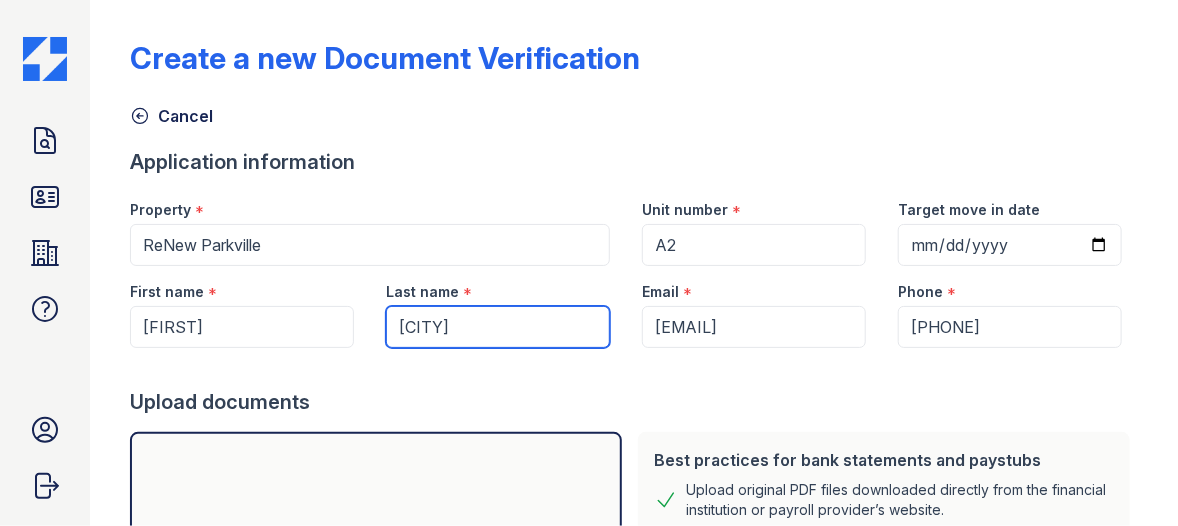 drag, startPoint x: 557, startPoint y: 332, endPoint x: 187, endPoint y: 353, distance: 370.59546 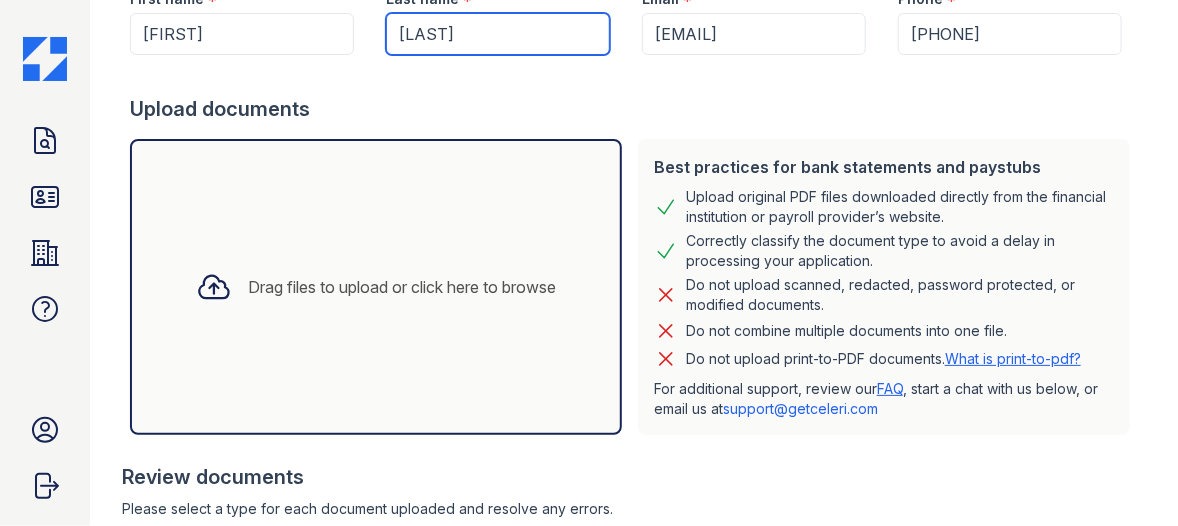scroll, scrollTop: 300, scrollLeft: 0, axis: vertical 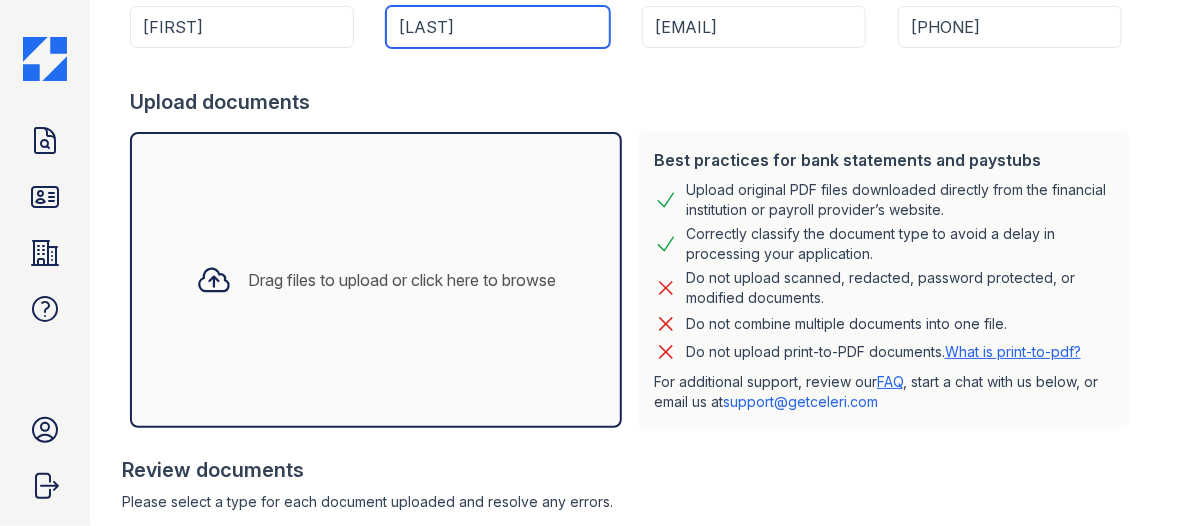 type on "[LAST]" 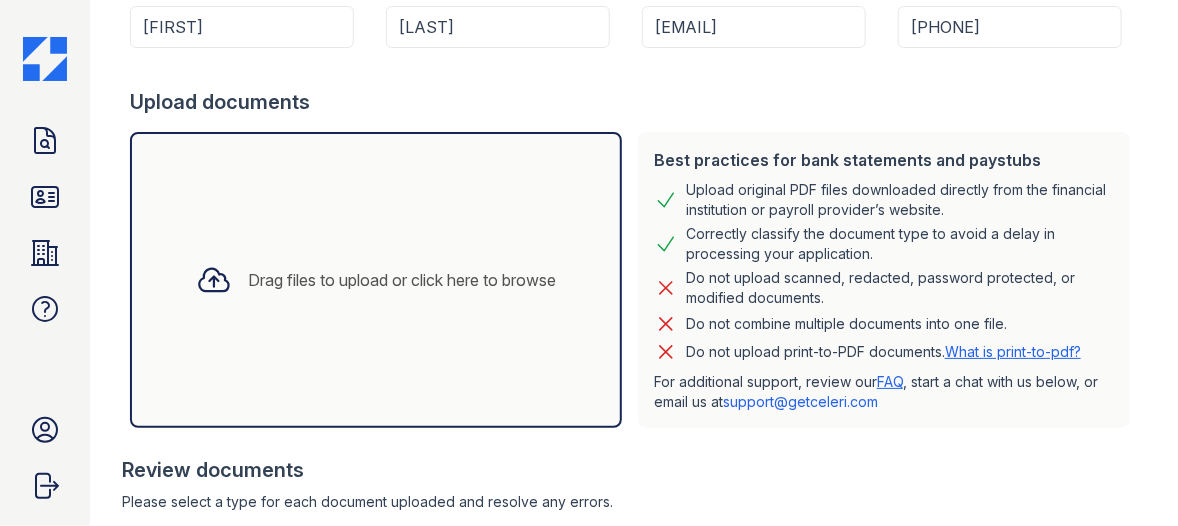 click 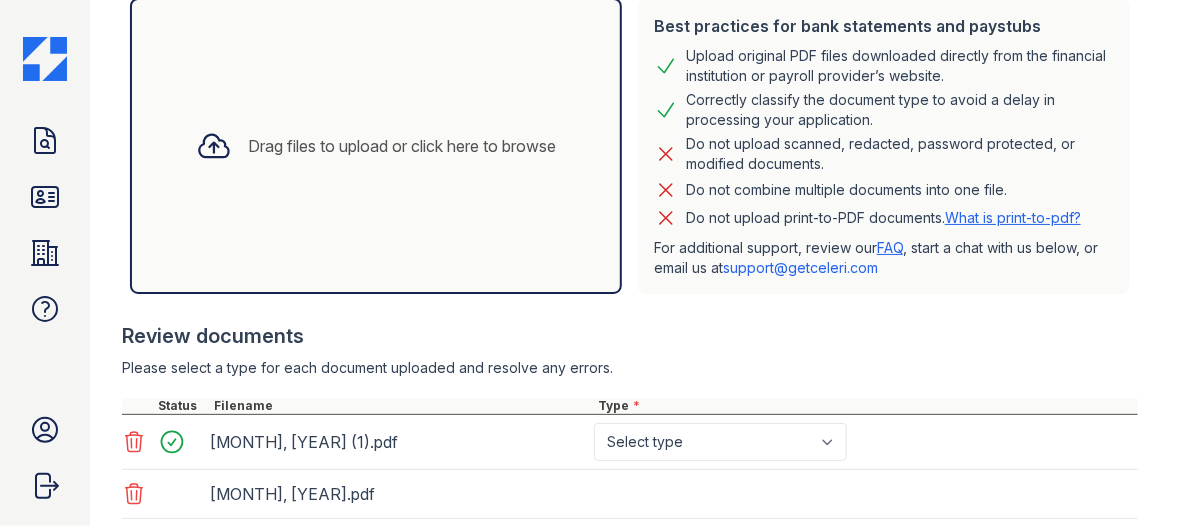 scroll, scrollTop: 562, scrollLeft: 0, axis: vertical 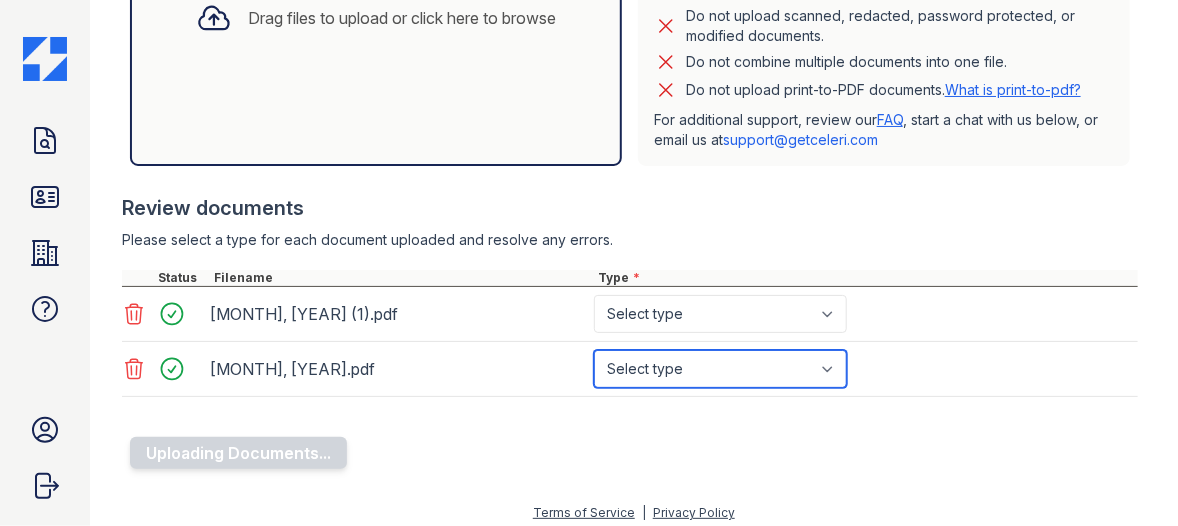 click on "Select type
Paystub
Bank Statement
Offer Letter
Tax Documents
Benefit Award Letter
Investment Account Statement
Other" at bounding box center [720, 369] 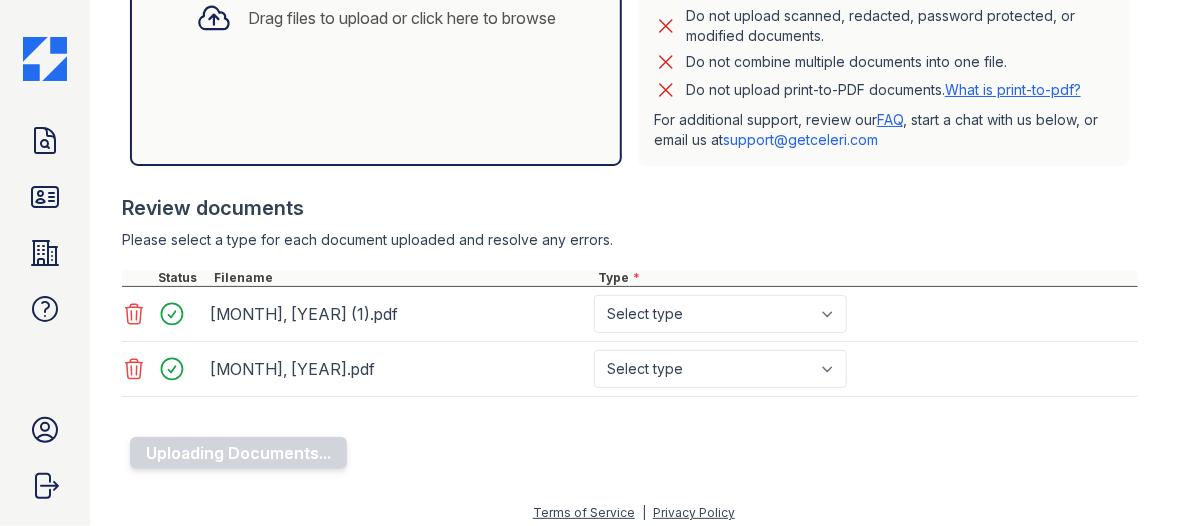 click on "Application information
Property
*
ReNew Parkville
Unit number
*
A2
Target move in date
2025-08-08
First name
*
[FIRST]
Last name
*
[LAST]
Email
*
[EMAIL]
Phone
*
[PHONE]
Upload documents
Best practices for bank statements and paystubs
Upload original PDF files downloaded directly from the financial institution or payroll provider’s website.
Correctly classify the document type to avoid a delay in processing your application.
Do not upload scanned, redacted, password protected, or modified documents.
Do not combine multiple documents into one file.
Do not upload print-to-PDF documents.
What is print-to-pdf?
For additional support, review our
FAQ ,
start a chat with us below, or email us at
[EMAIL]" at bounding box center (634, 27) 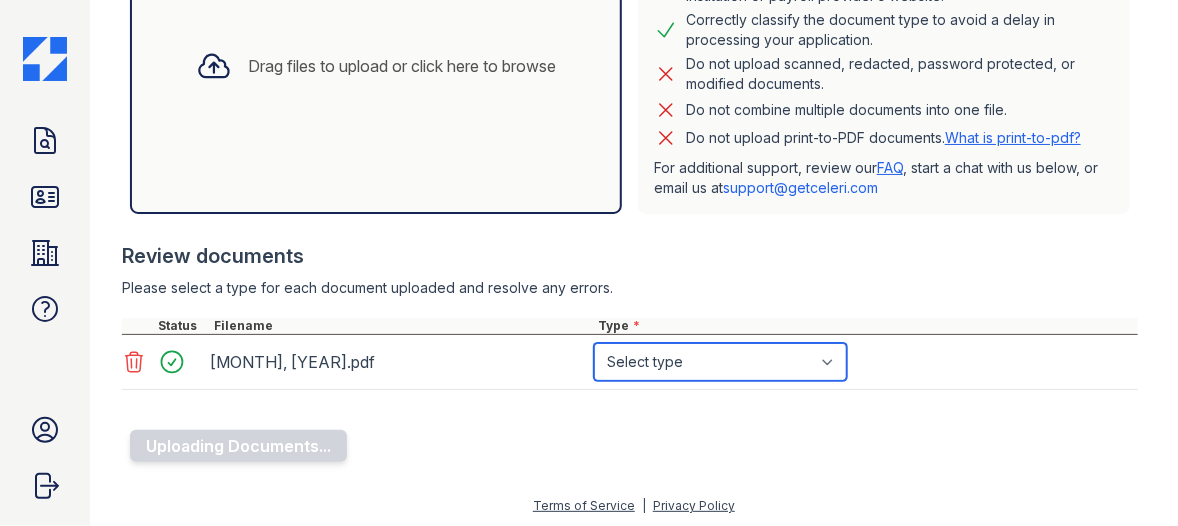 click on "Select type
Paystub
Bank Statement
Offer Letter
Tax Documents
Benefit Award Letter
Investment Account Statement
Other" at bounding box center (720, 362) 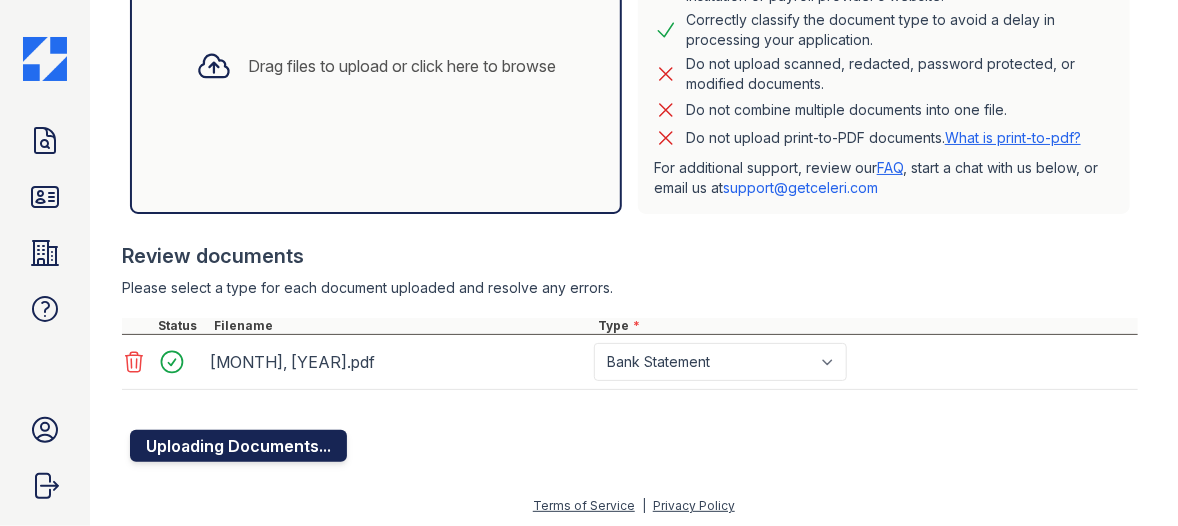 click on "Uploading Documents..." at bounding box center (238, 446) 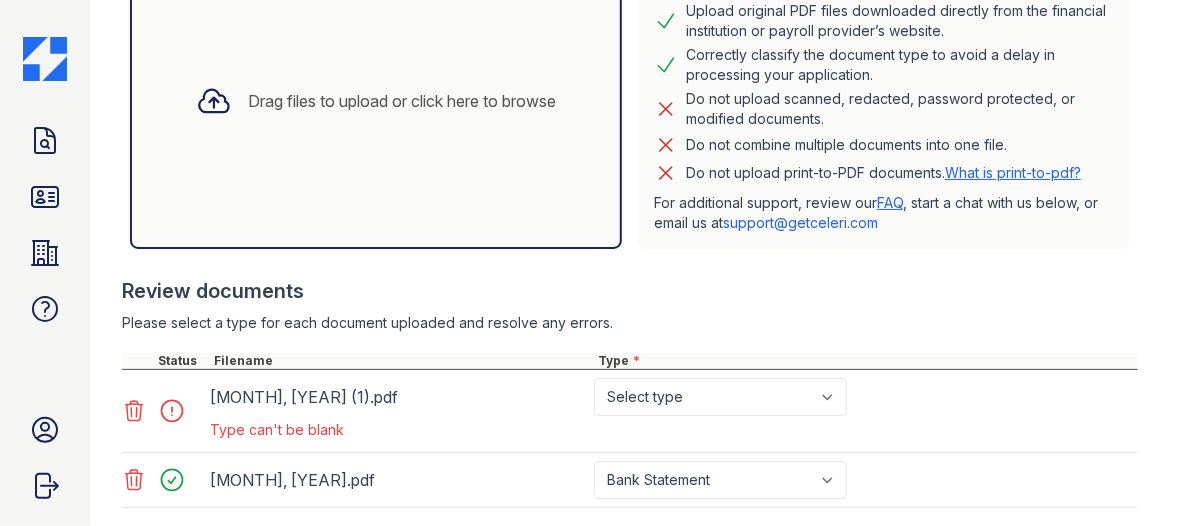 scroll, scrollTop: 651, scrollLeft: 0, axis: vertical 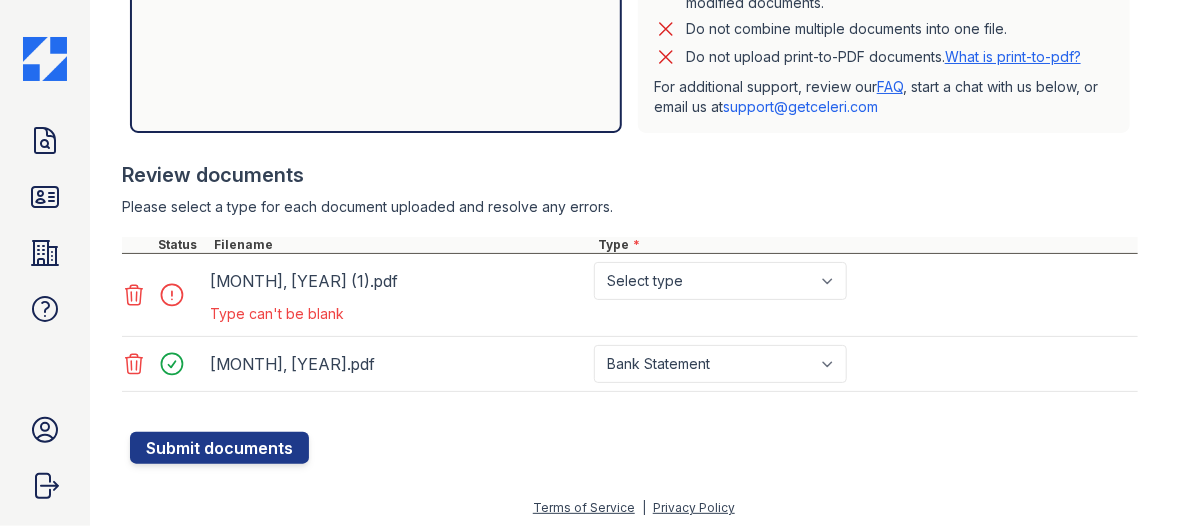 click 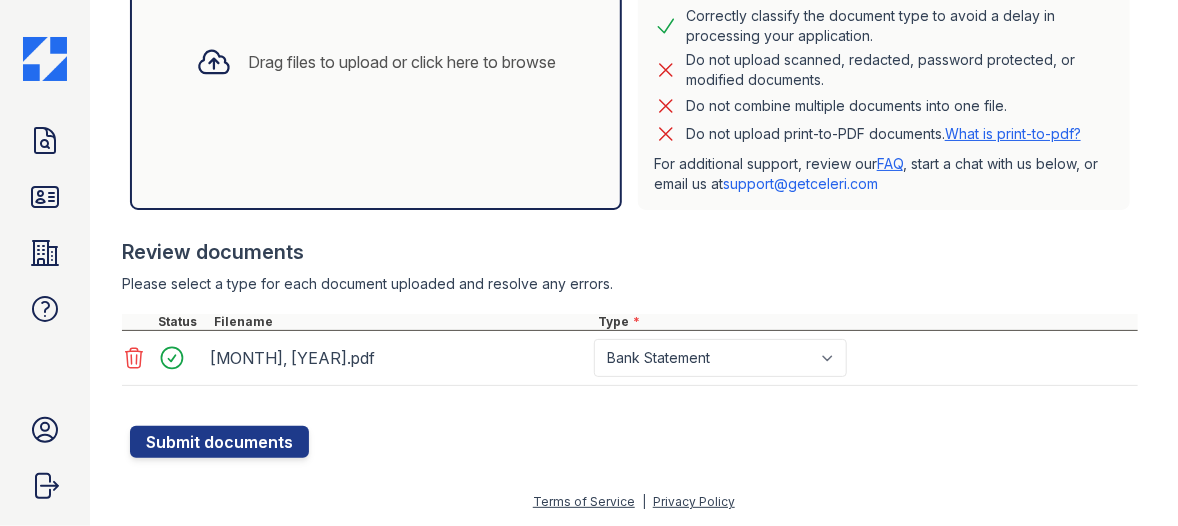 scroll, scrollTop: 570, scrollLeft: 0, axis: vertical 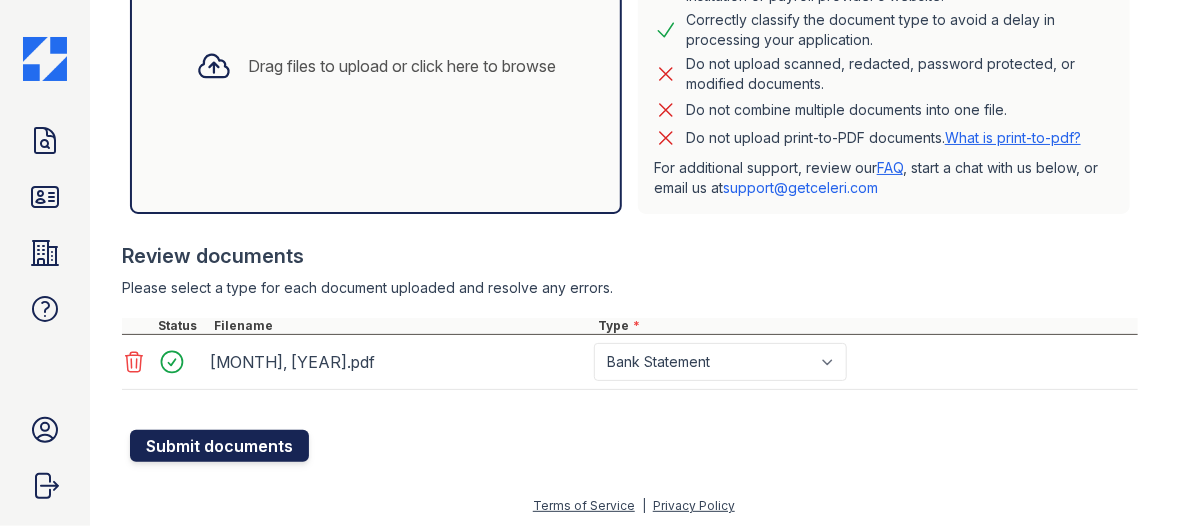 click on "Submit documents" at bounding box center (219, 446) 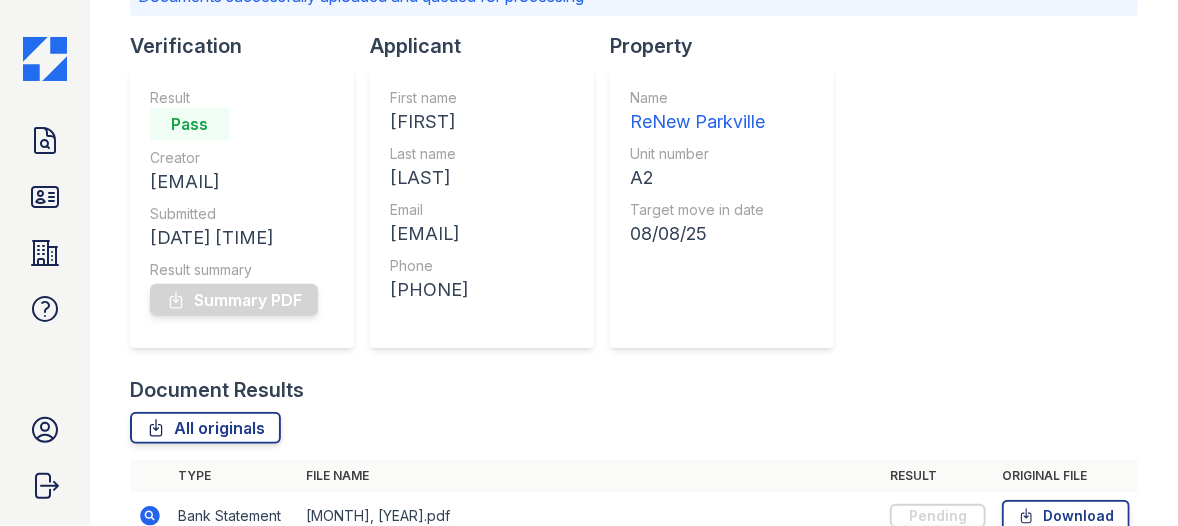 scroll, scrollTop: 274, scrollLeft: 0, axis: vertical 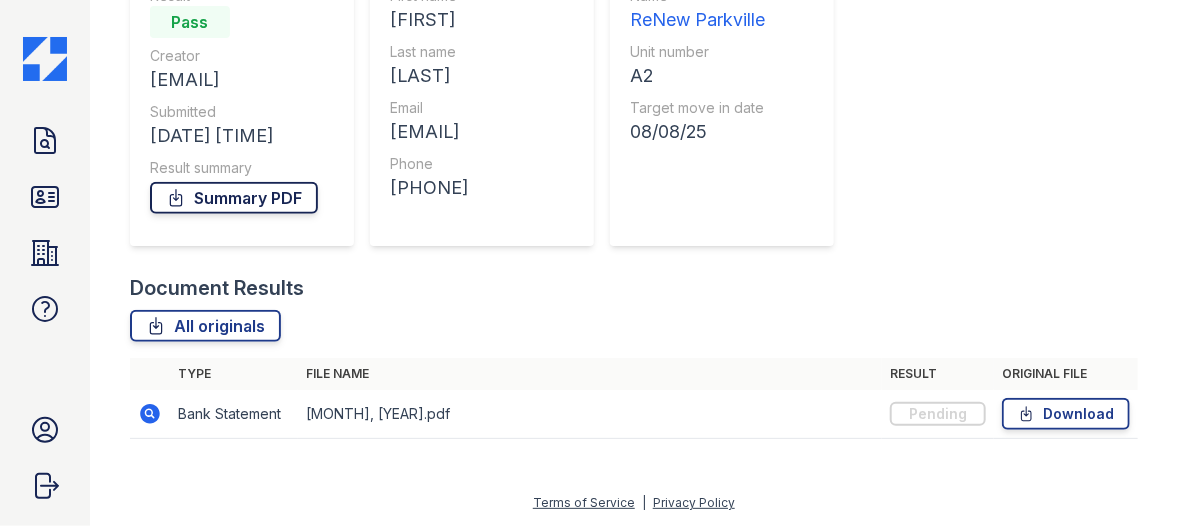 click on "Summary PDF" at bounding box center [234, 198] 